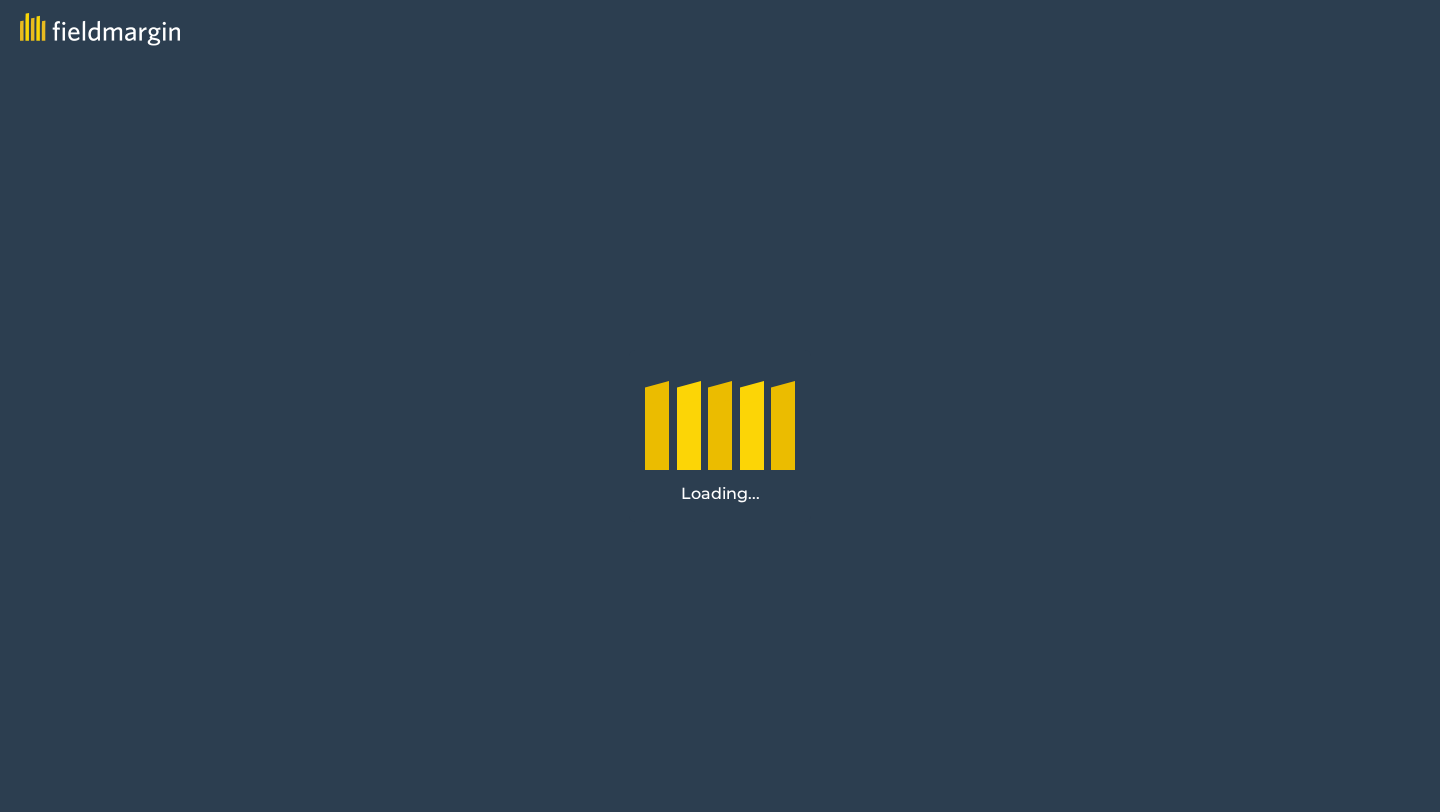 scroll, scrollTop: 0, scrollLeft: 0, axis: both 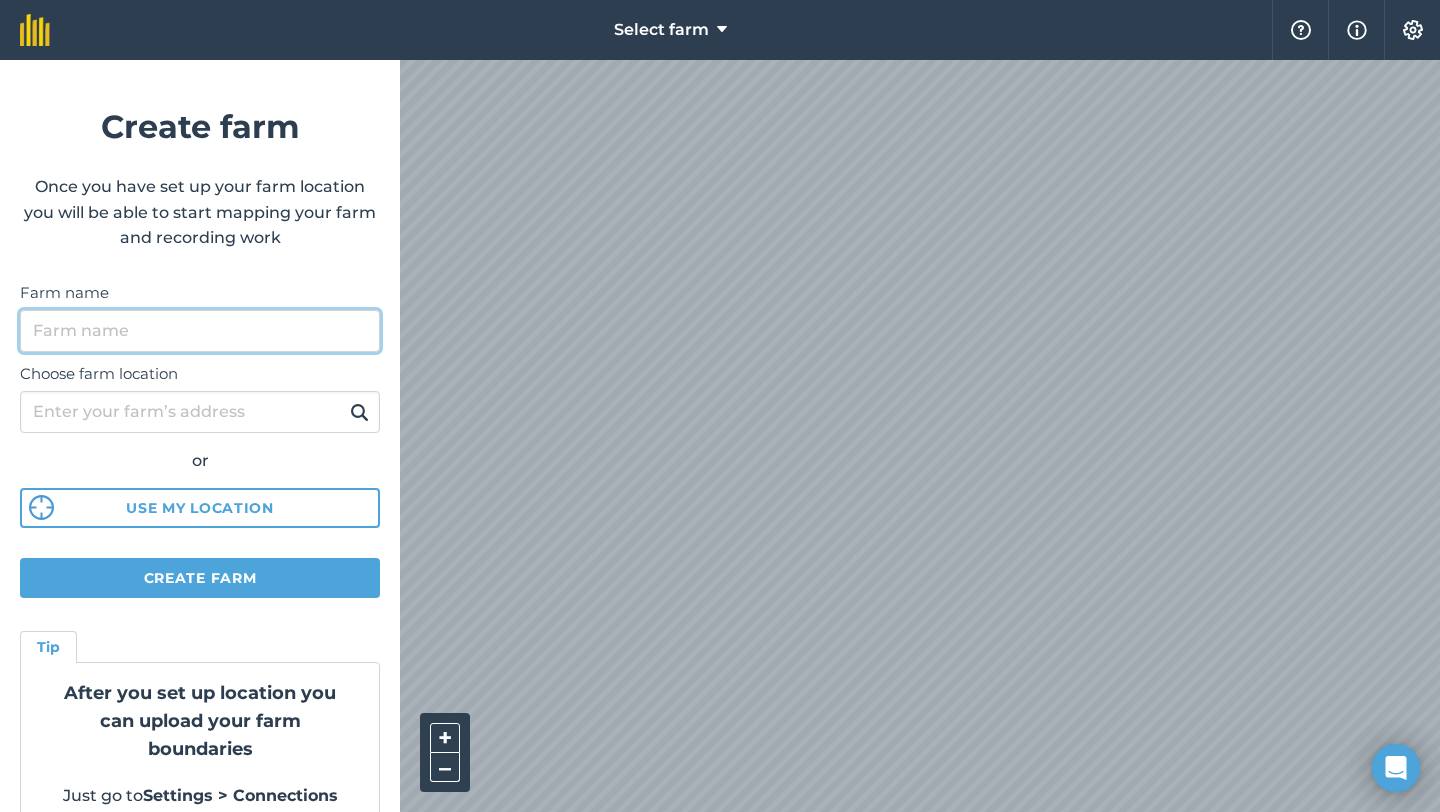 click on "Farm name" at bounding box center (200, 331) 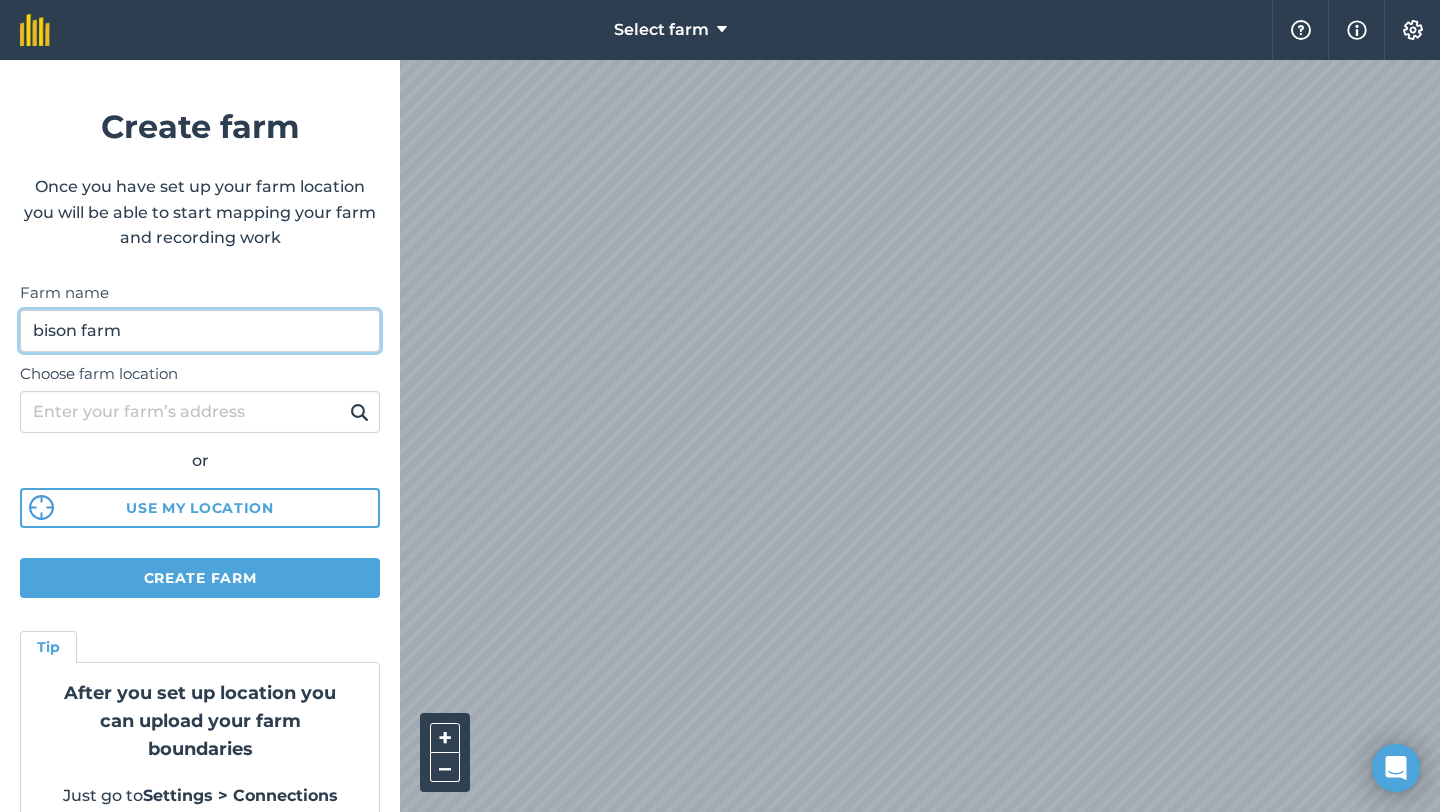 type on "bison farm" 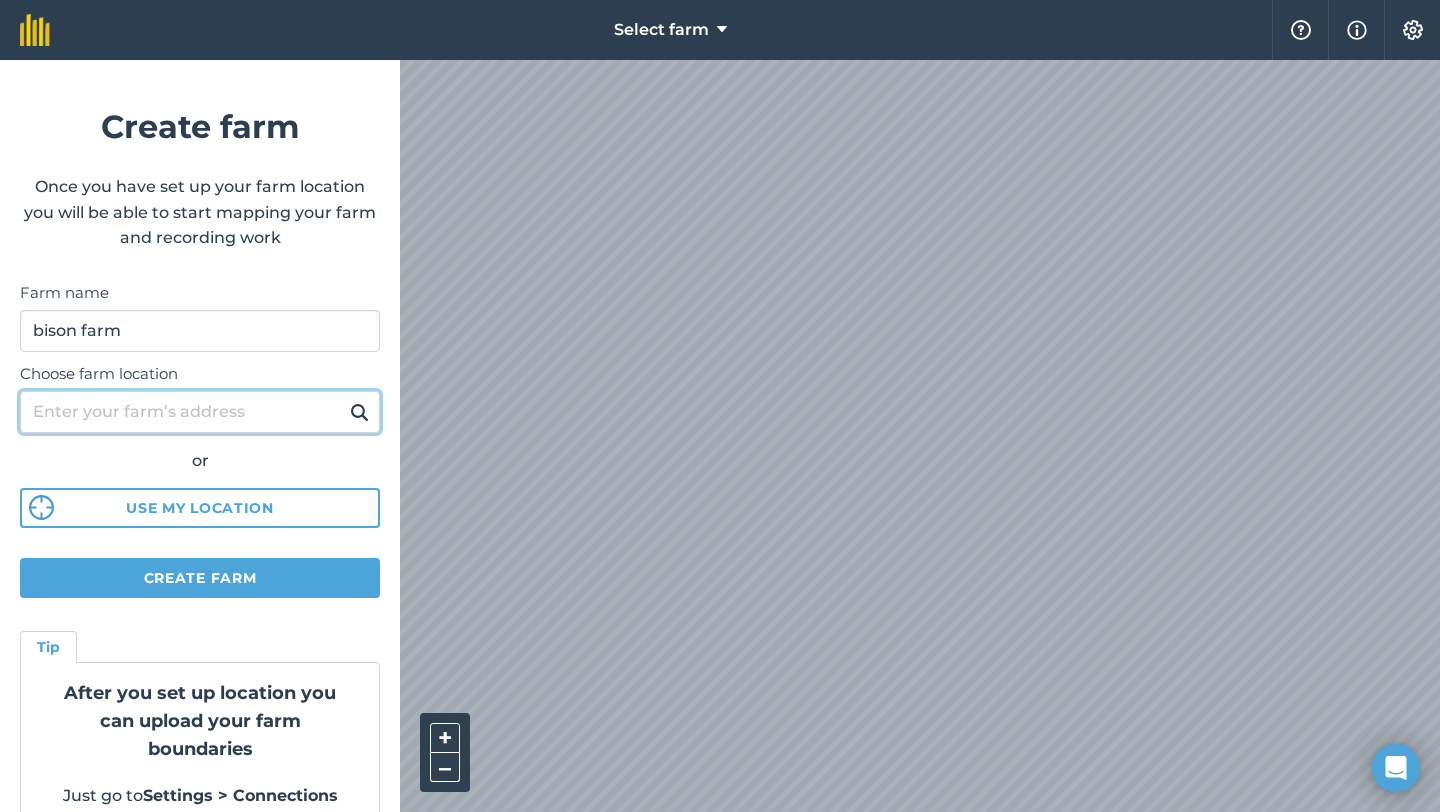 click on "Choose farm location" at bounding box center (200, 412) 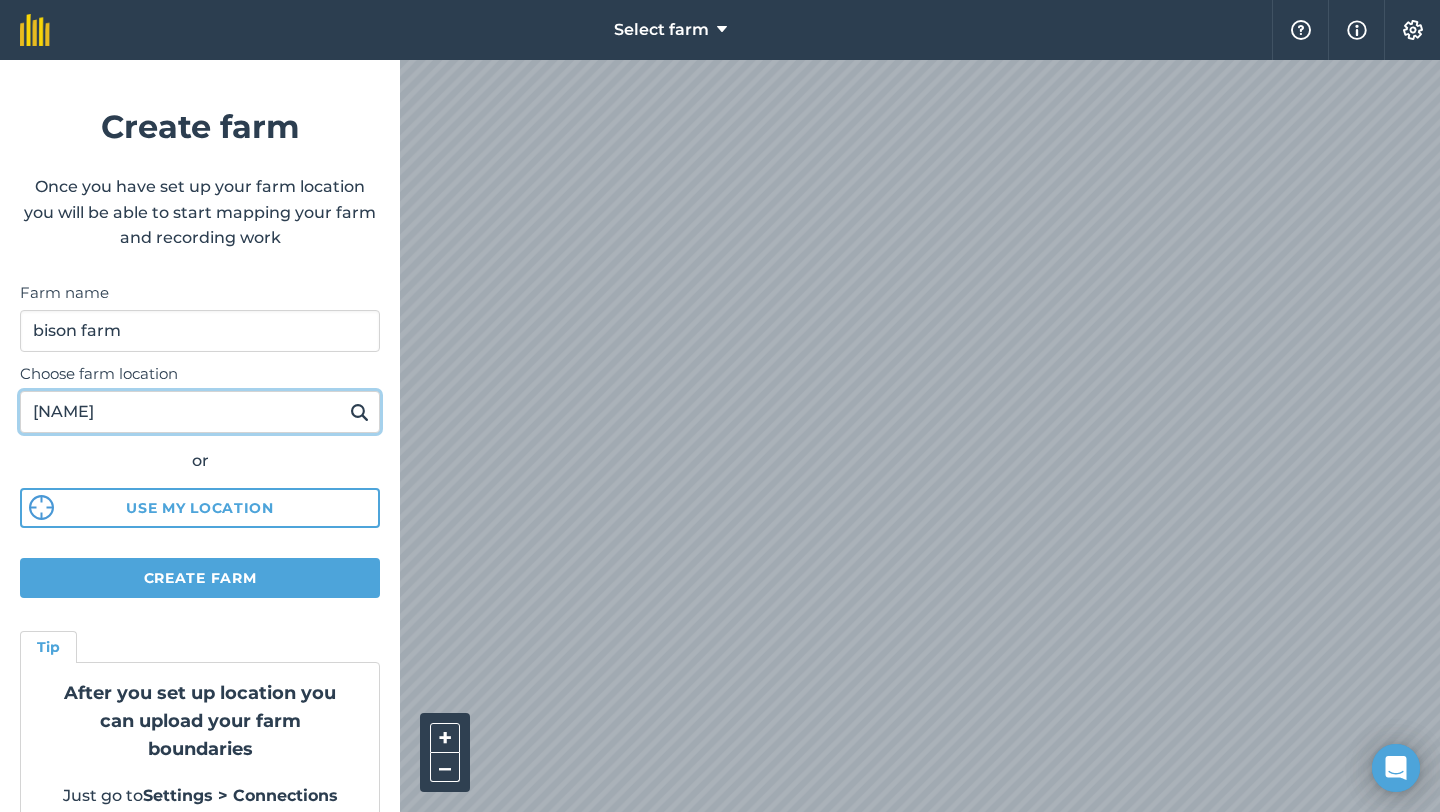 scroll, scrollTop: 33, scrollLeft: 0, axis: vertical 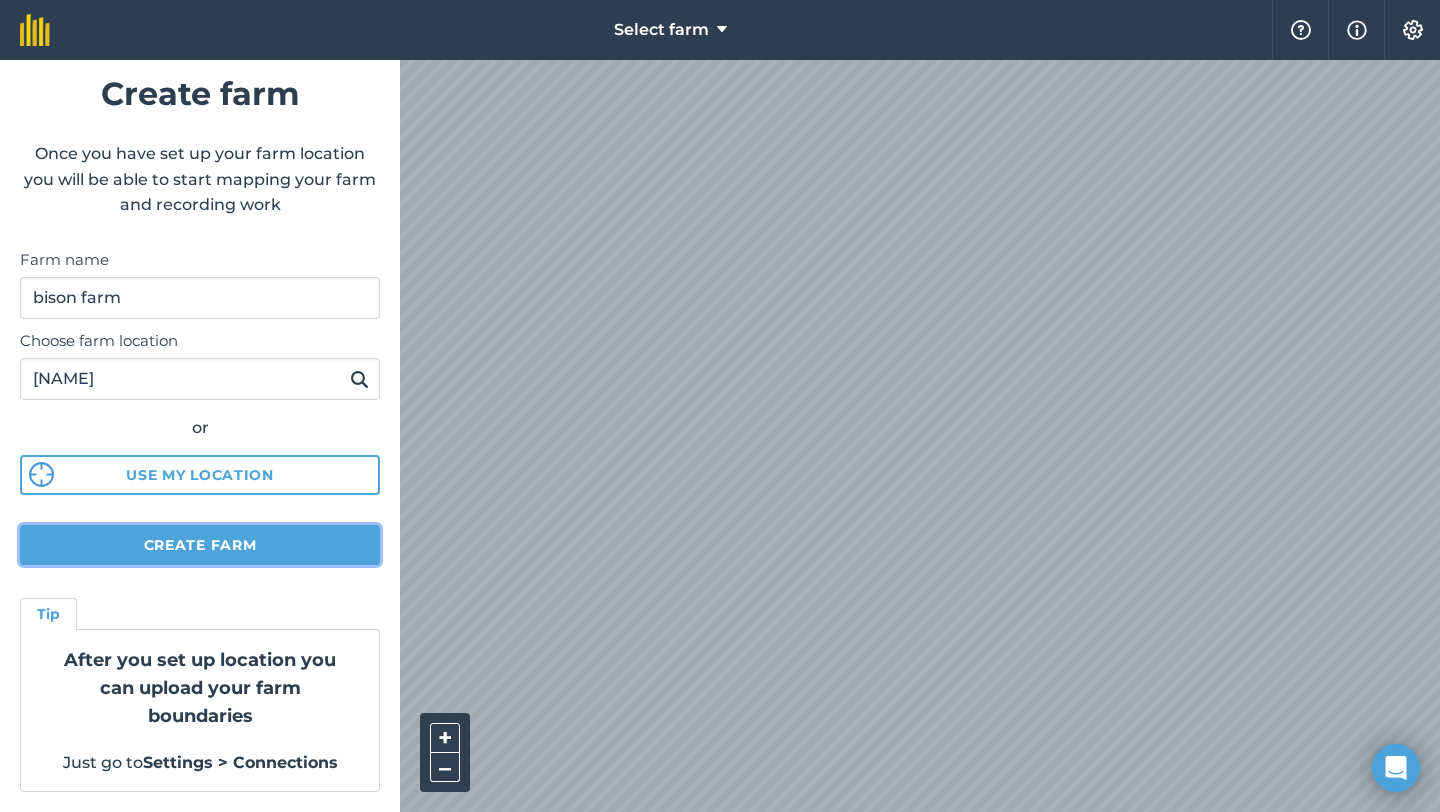 click on "Create farm" at bounding box center [200, 545] 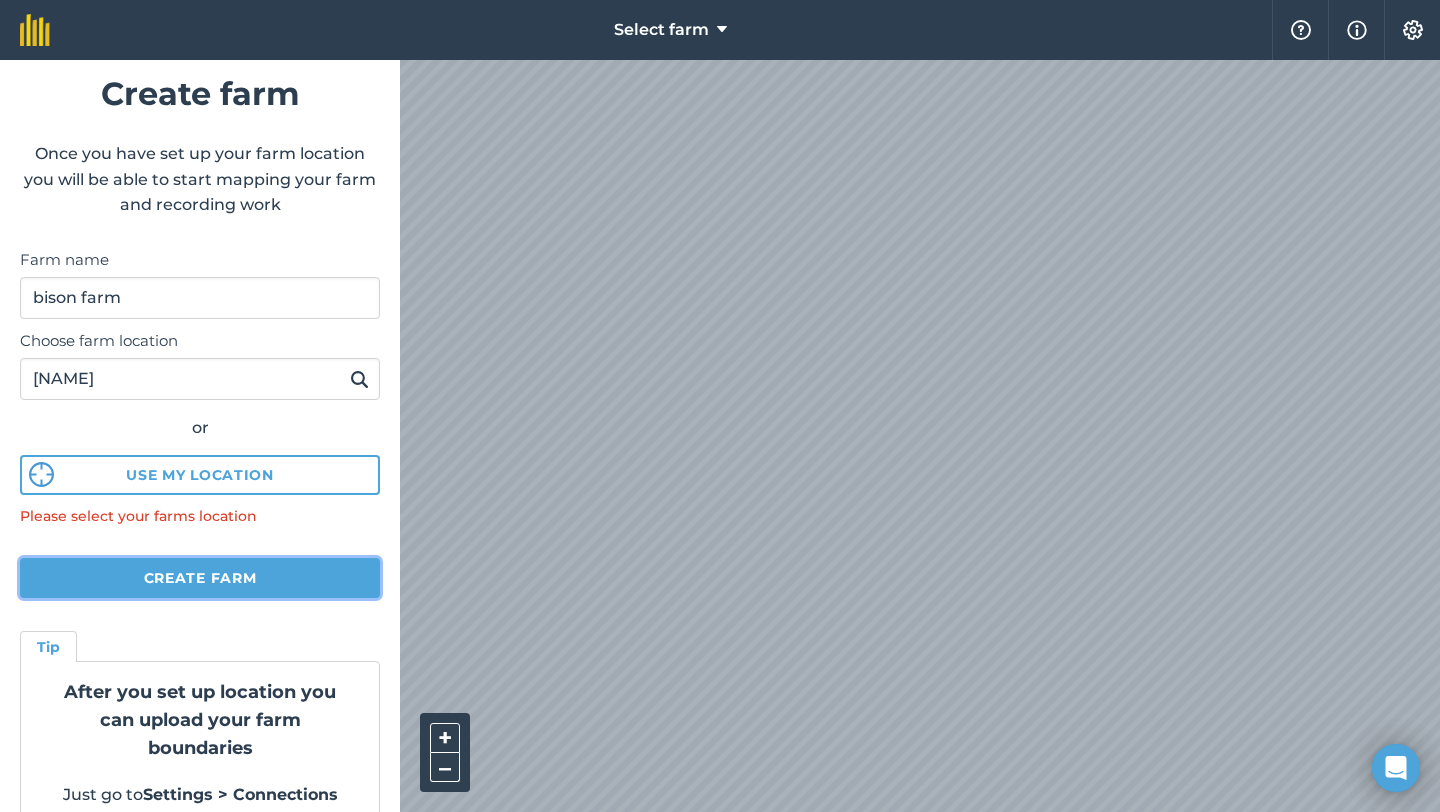 scroll, scrollTop: 66, scrollLeft: 0, axis: vertical 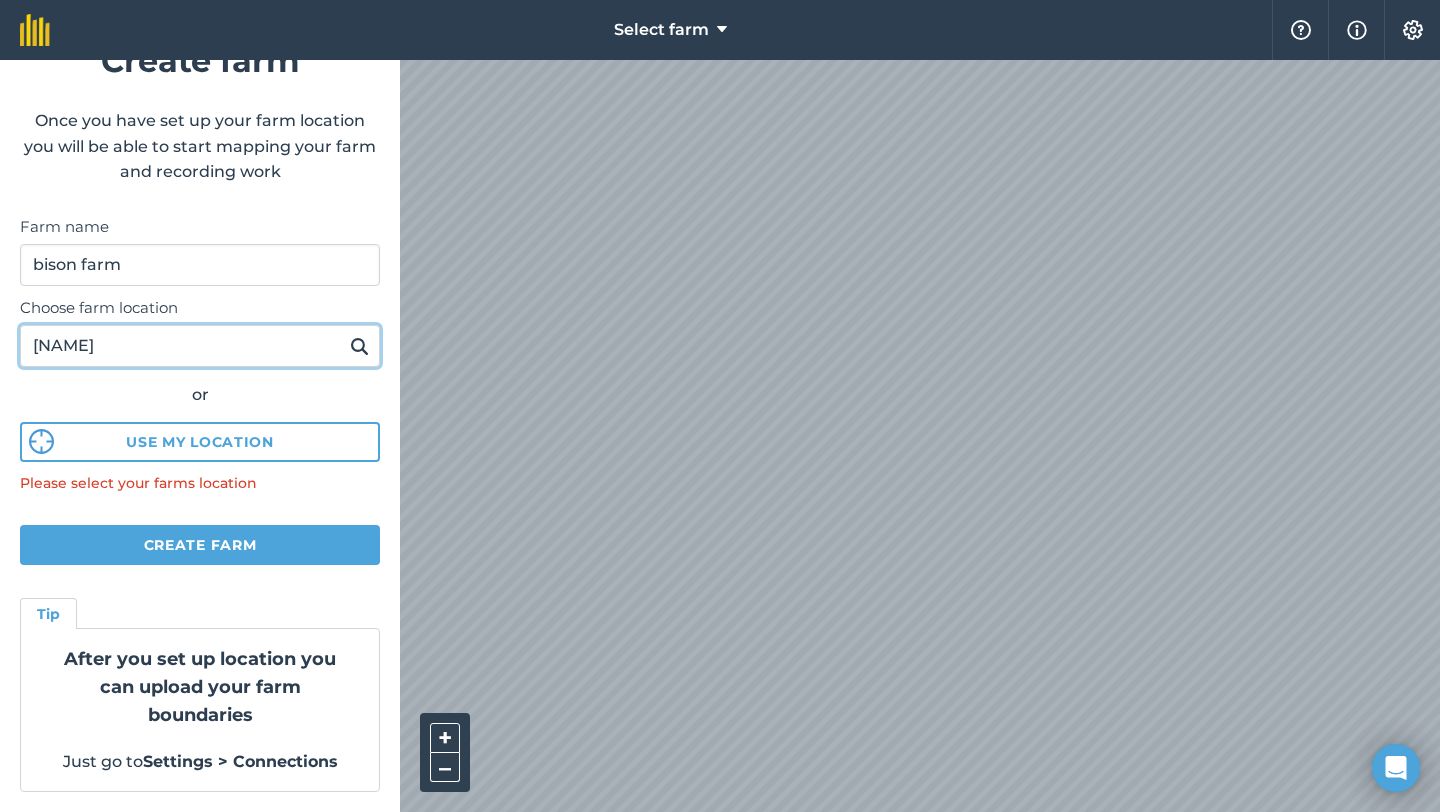 click on "[NAME]" at bounding box center (200, 346) 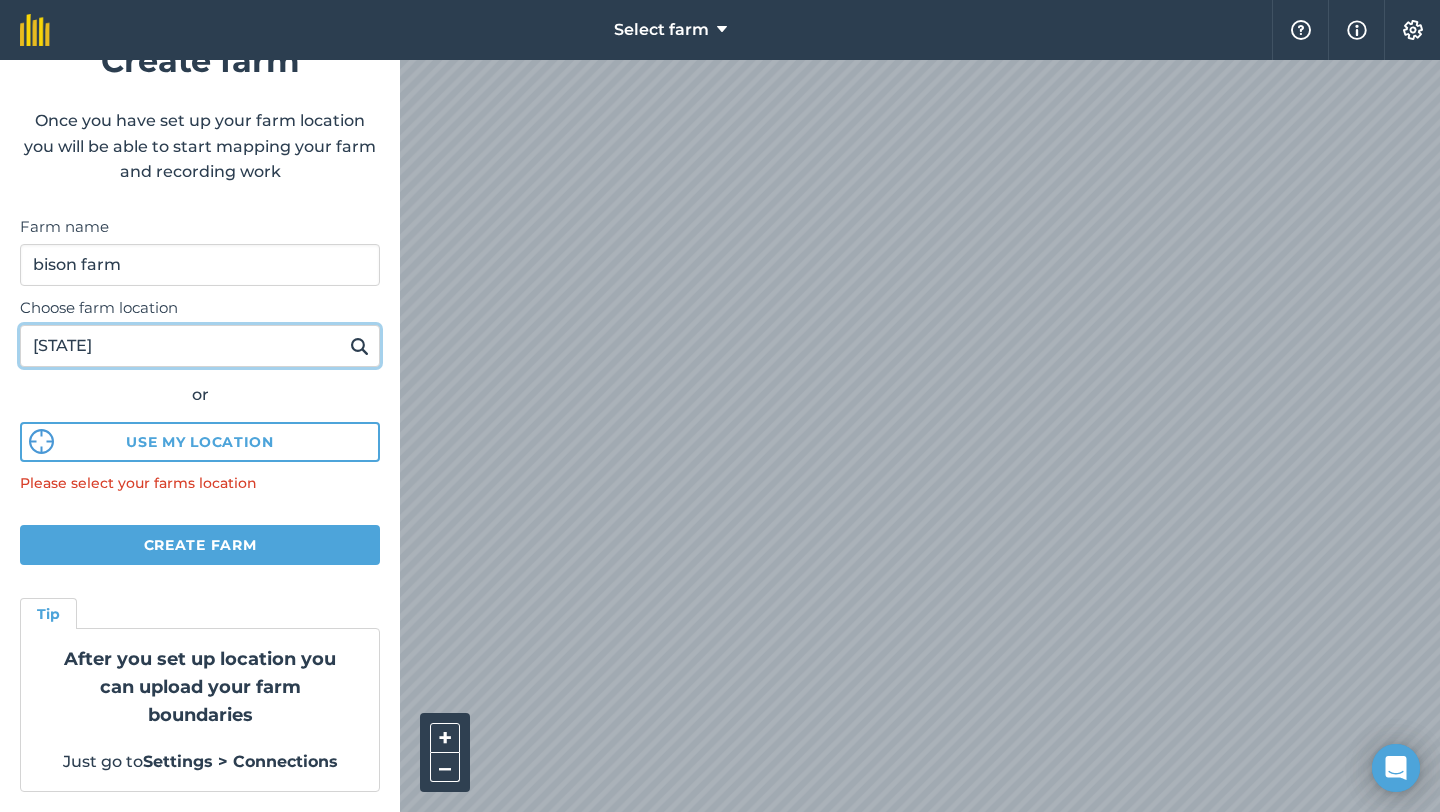 type on "a" 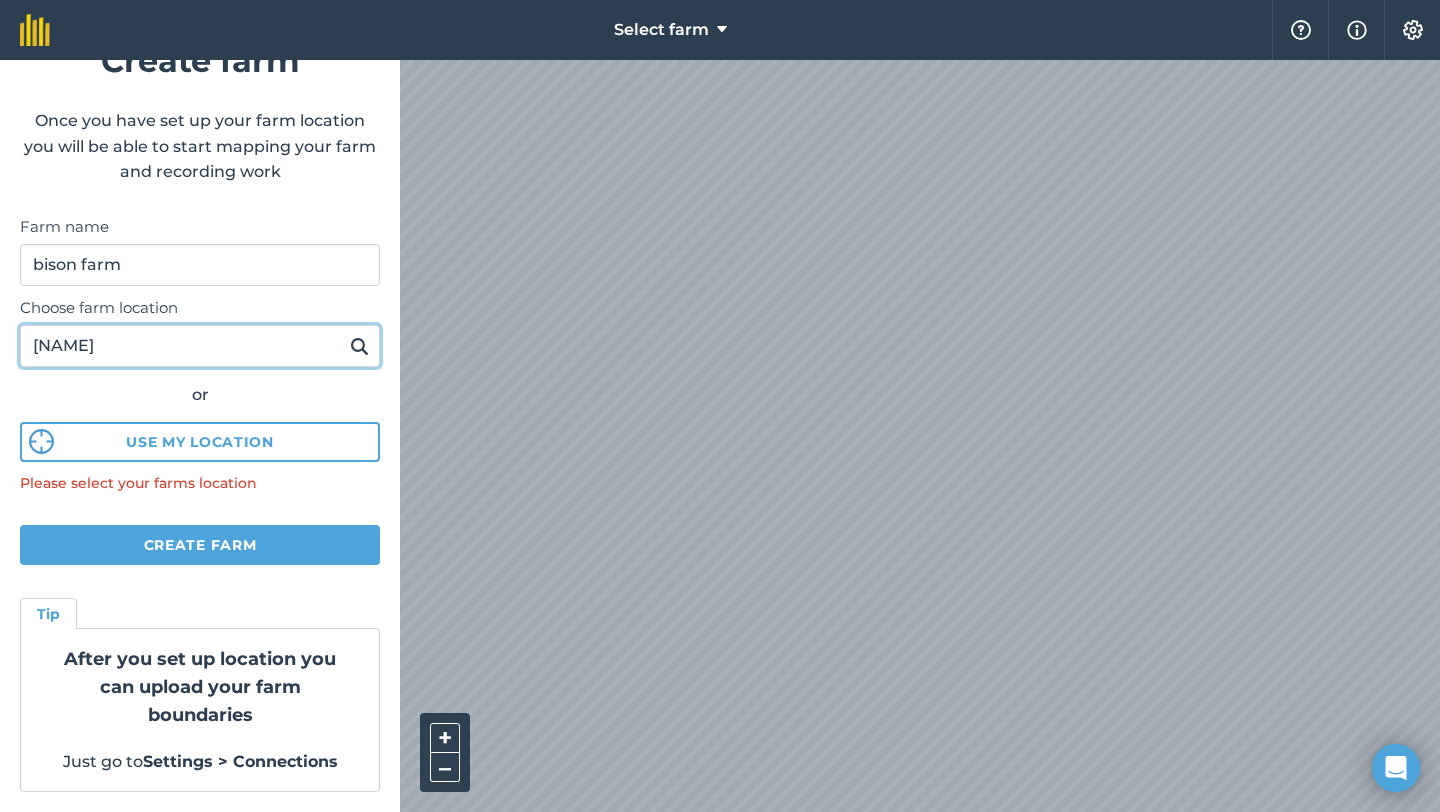 type on "[NAME]" 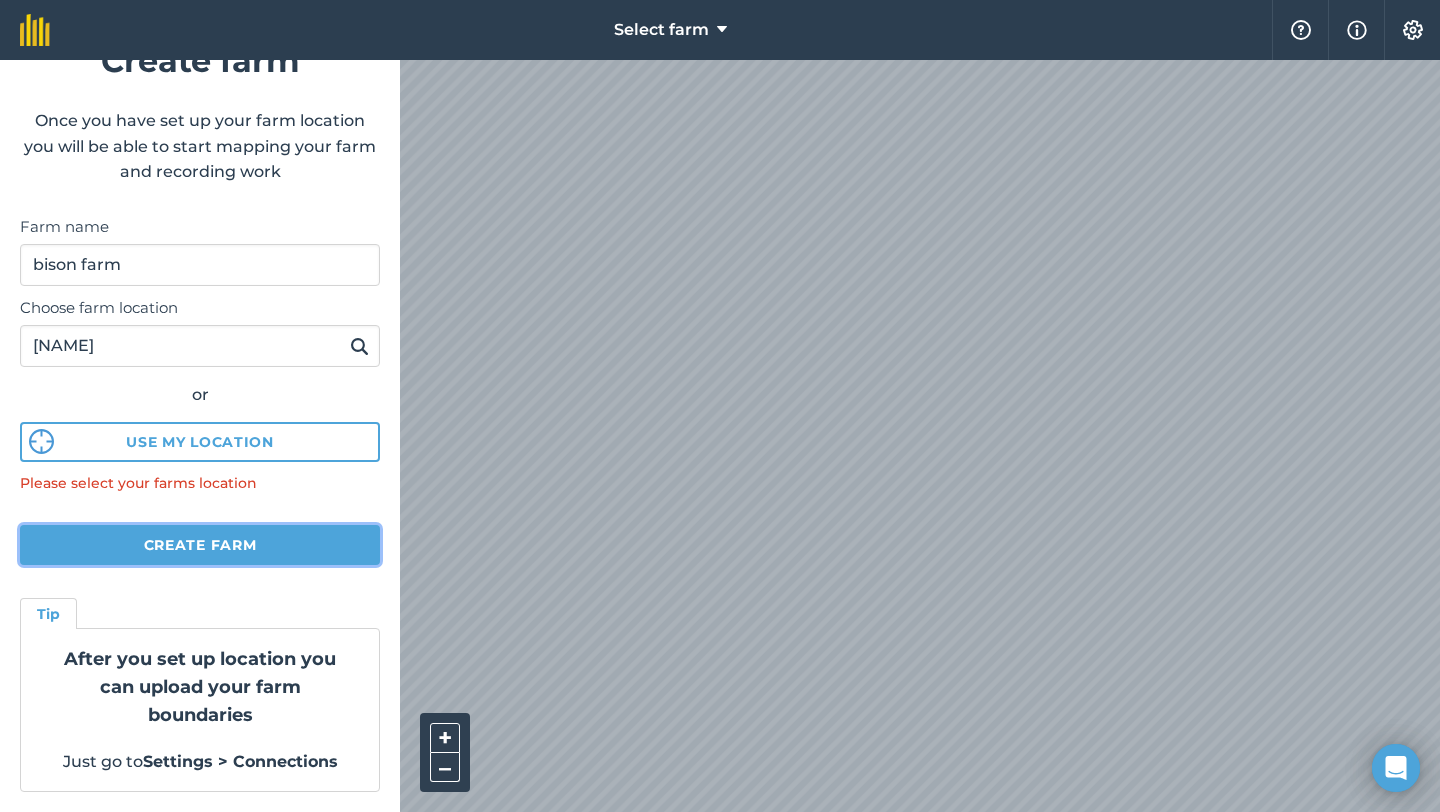 click on "Create farm" at bounding box center (200, 545) 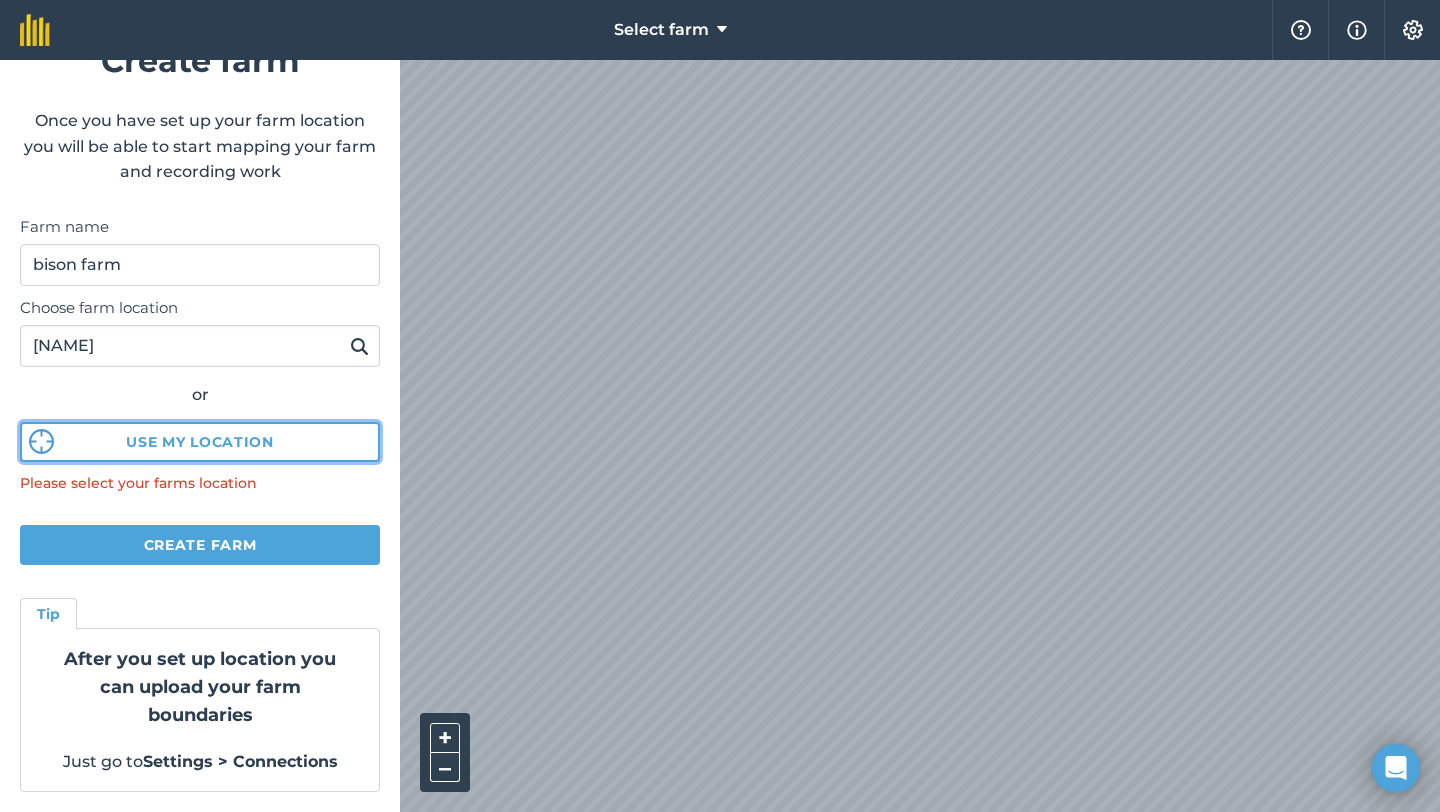 click on "Use my location" at bounding box center (200, 442) 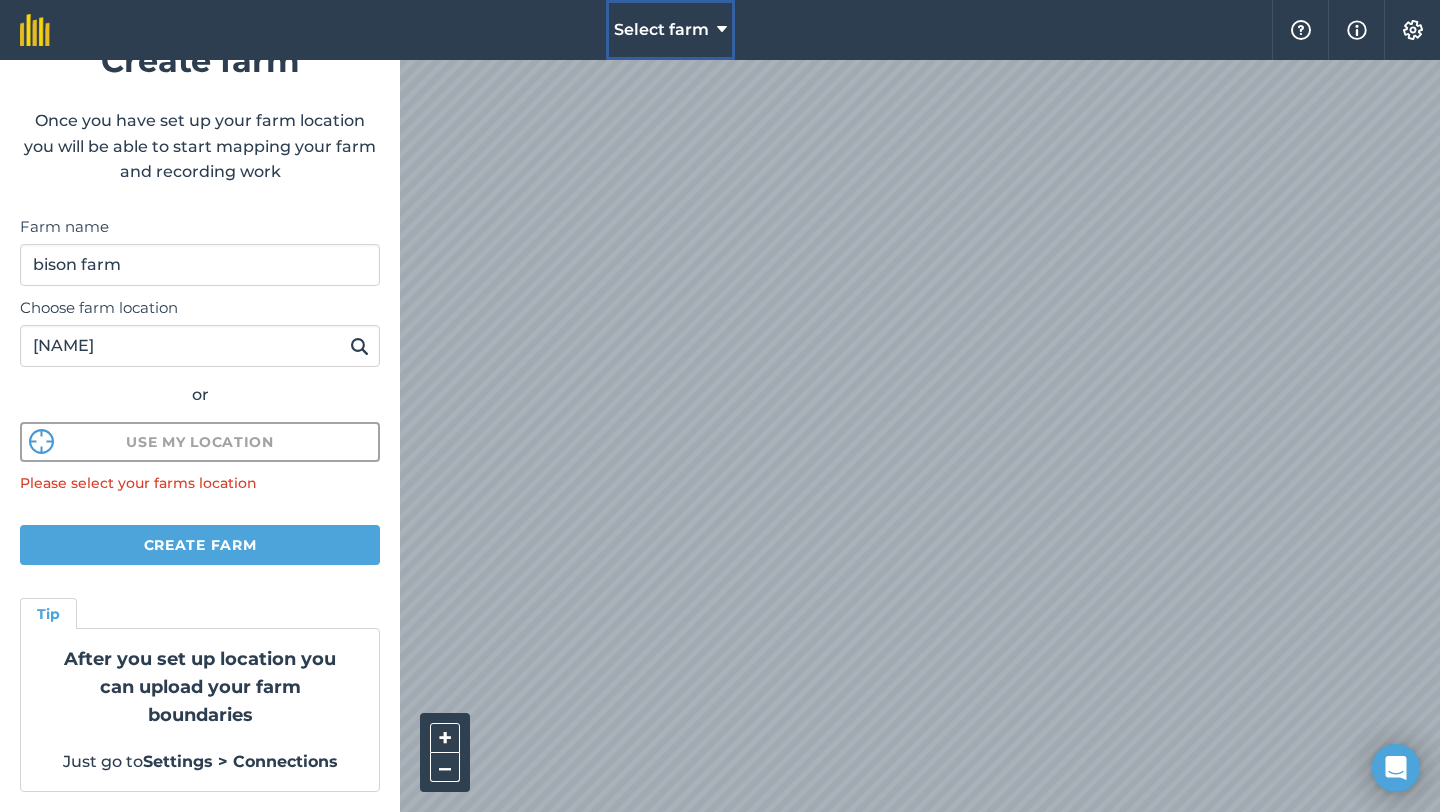 click on "Select farm" at bounding box center [661, 30] 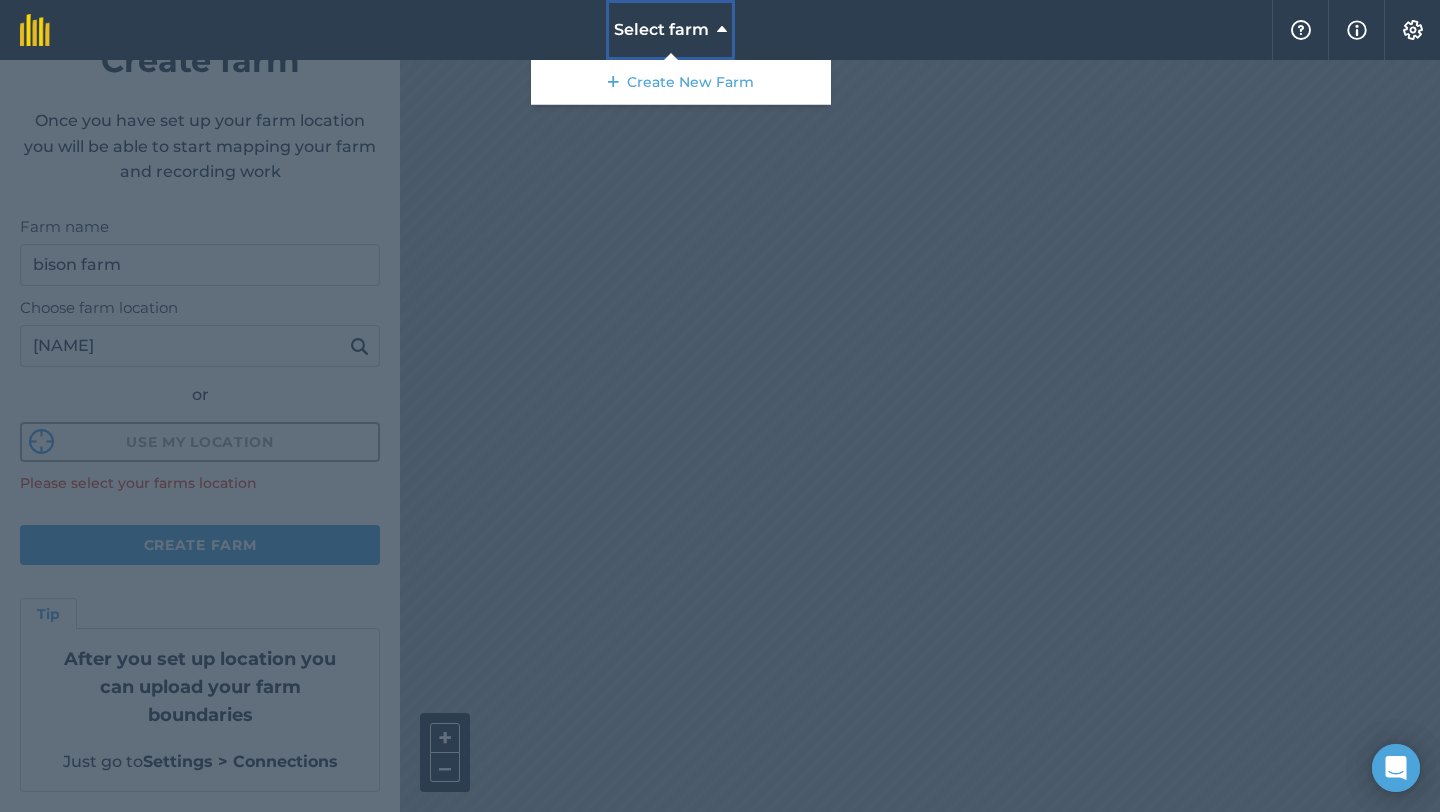 click on "Select farm" at bounding box center (661, 30) 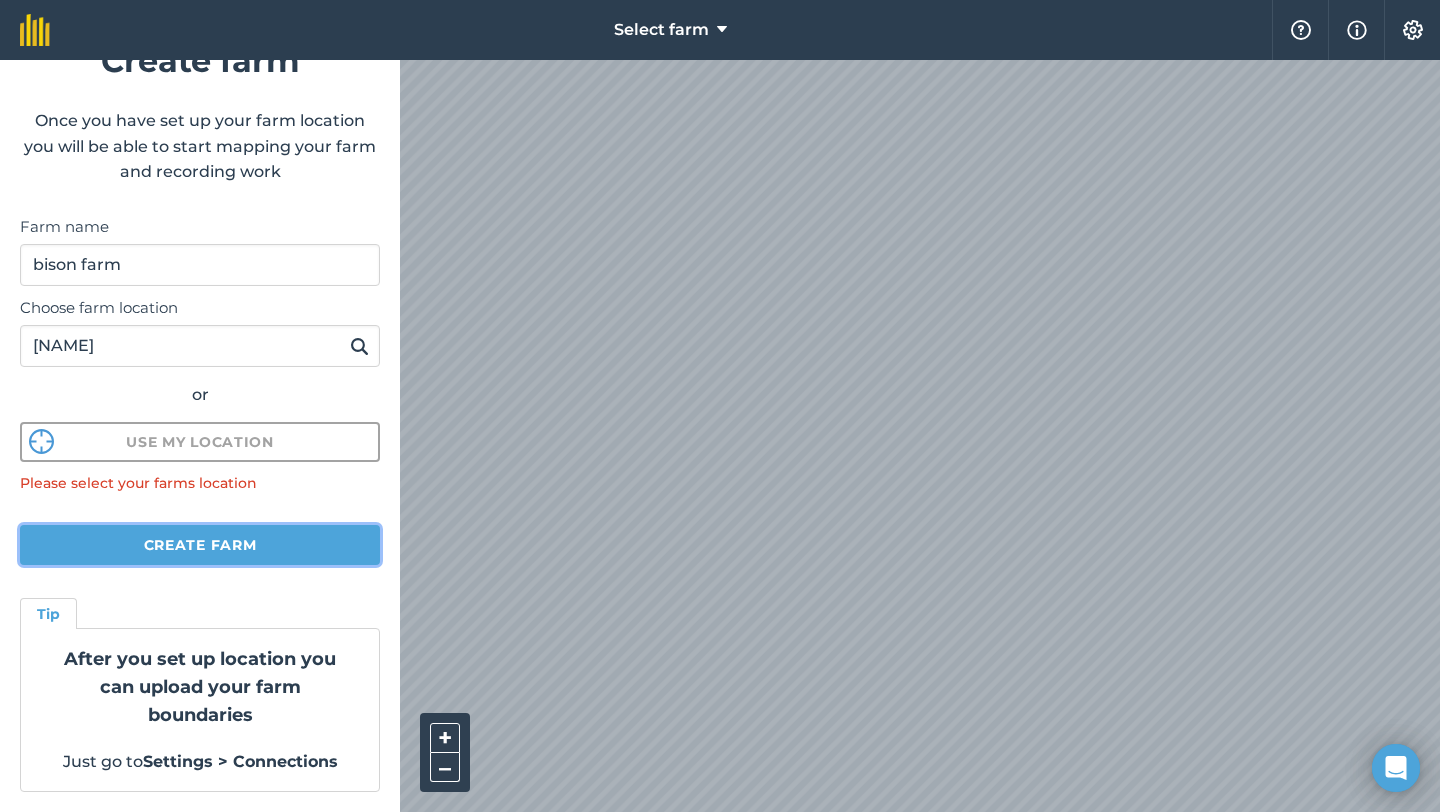 click on "Create farm" at bounding box center (200, 545) 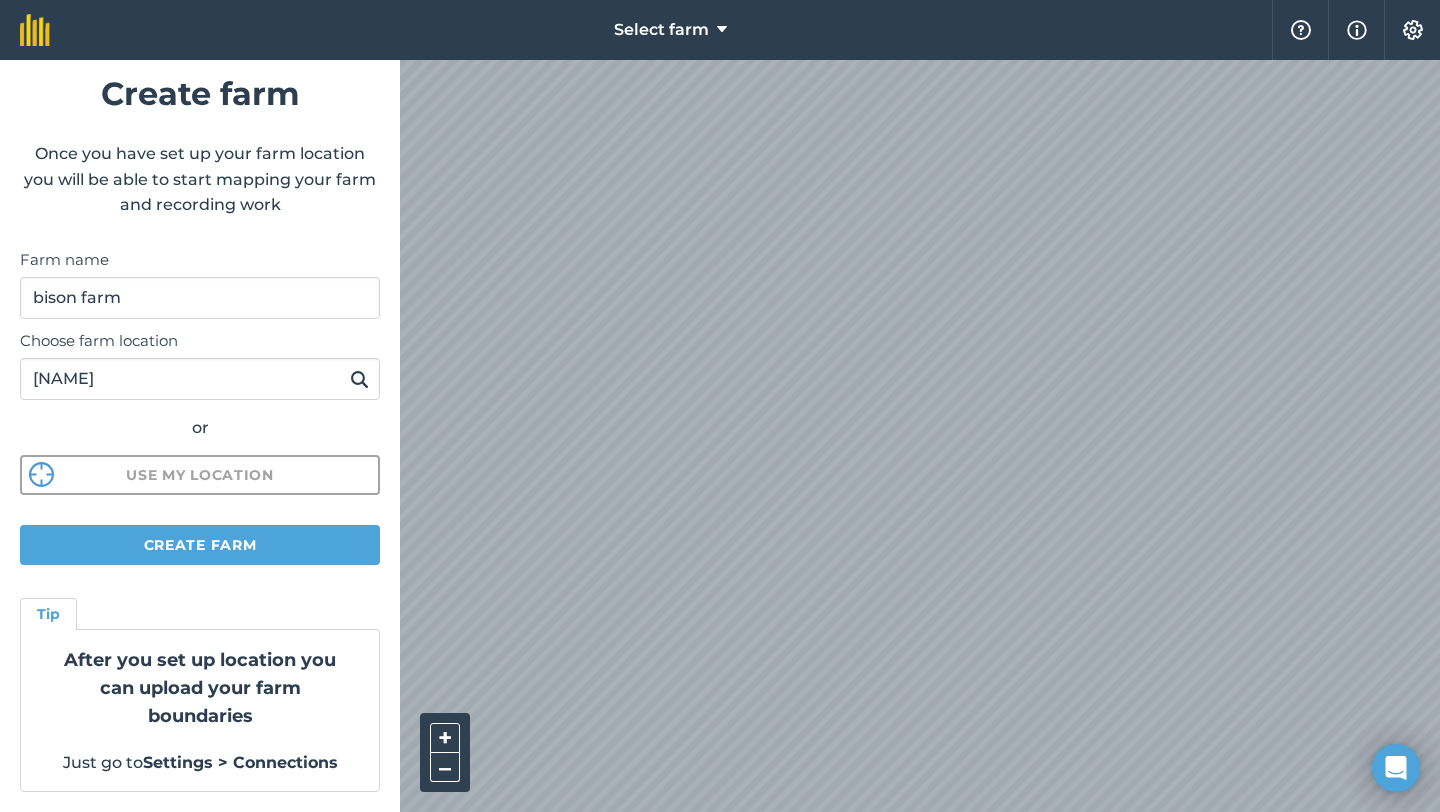 scroll, scrollTop: 33, scrollLeft: 0, axis: vertical 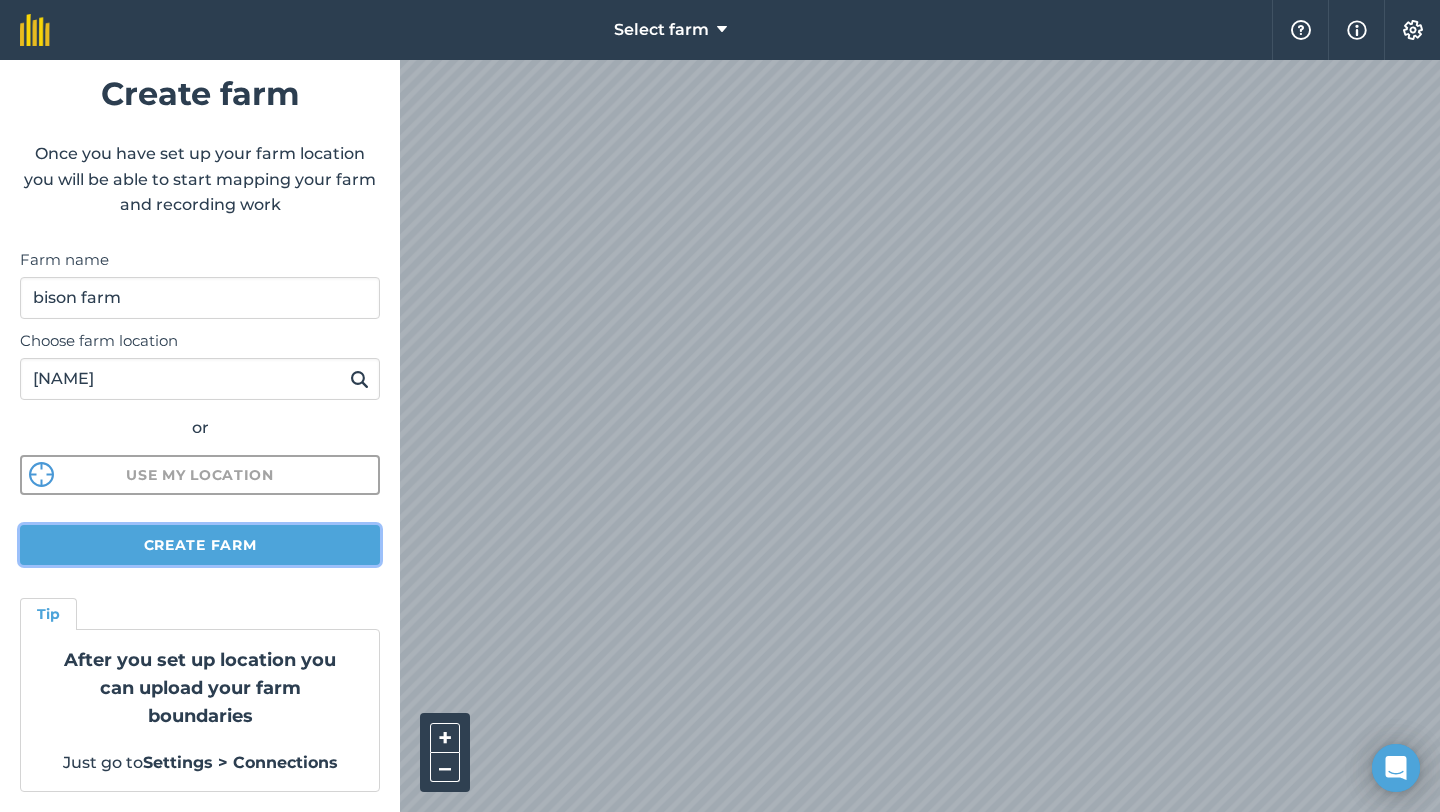 click on "Create farm" at bounding box center [200, 545] 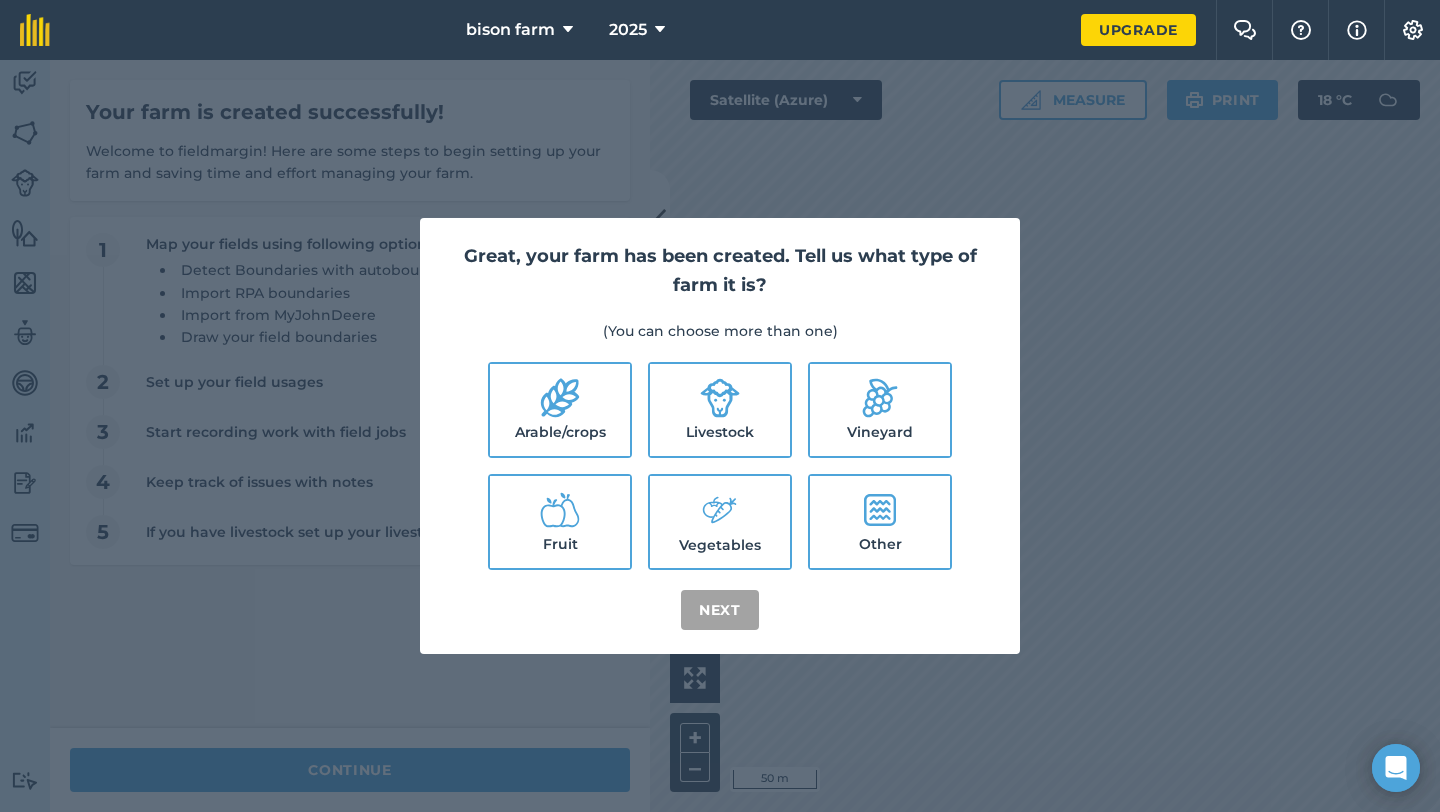 click on "Arable/crops" at bounding box center [560, 410] 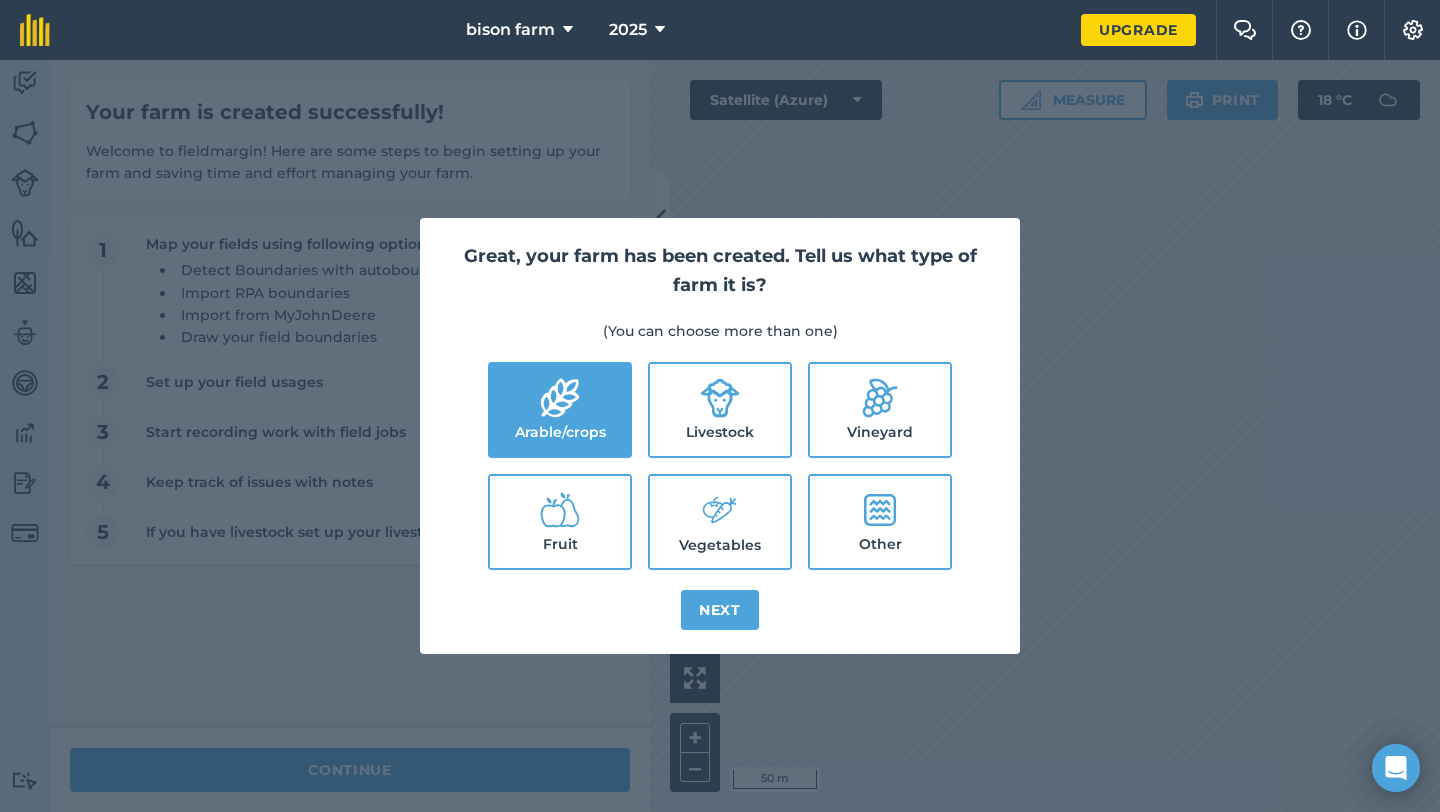 click on "Livestock" at bounding box center [720, 410] 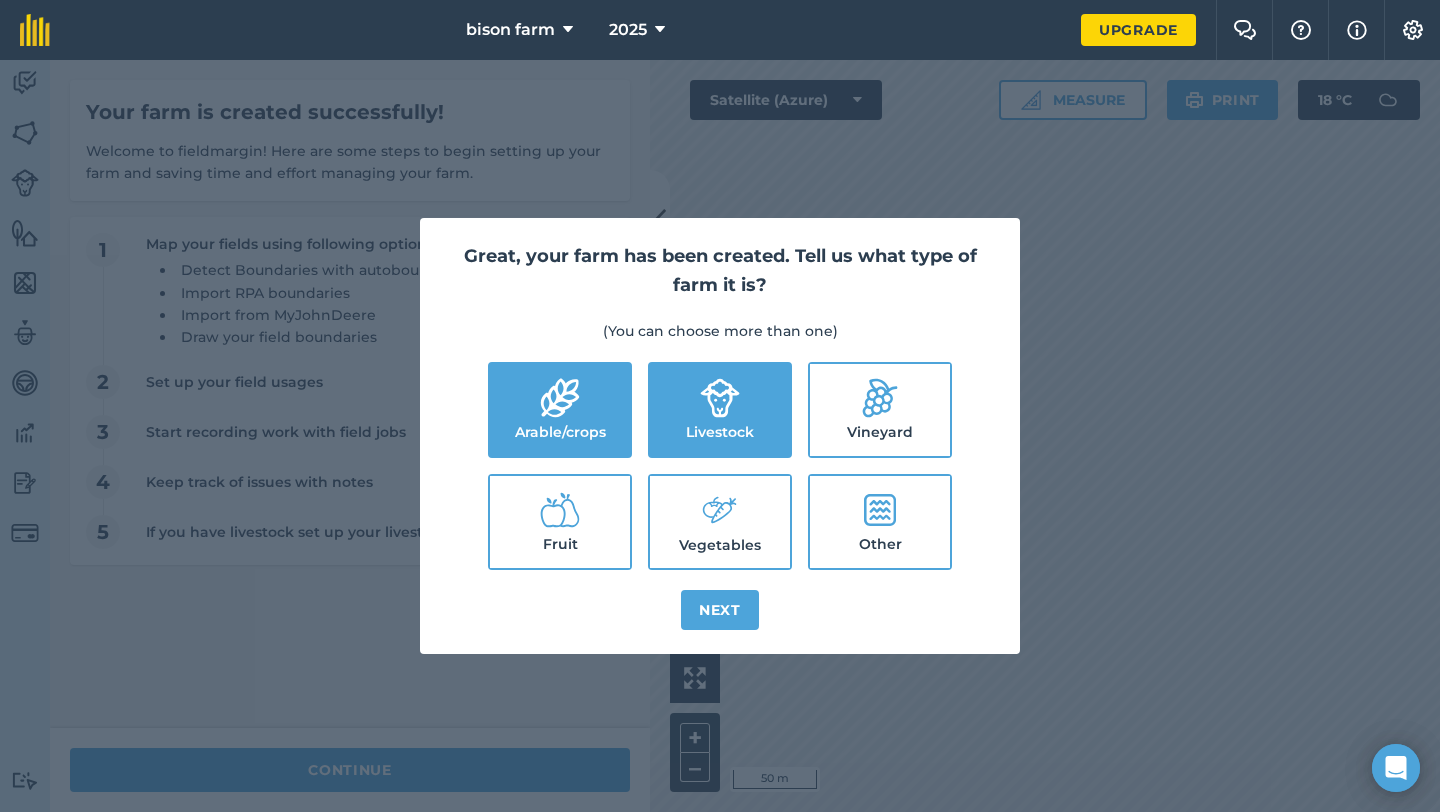 click 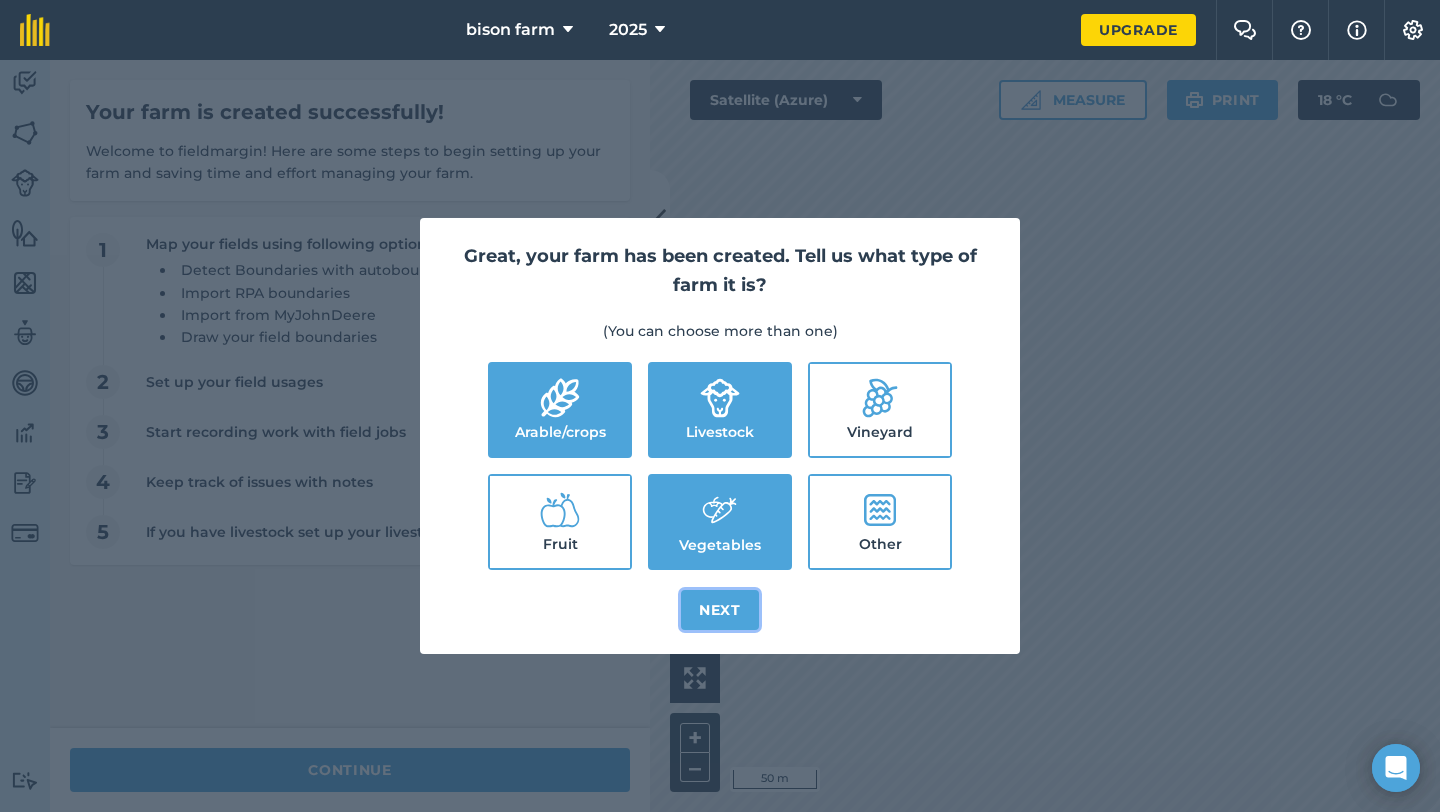 click on "Next" at bounding box center [720, 610] 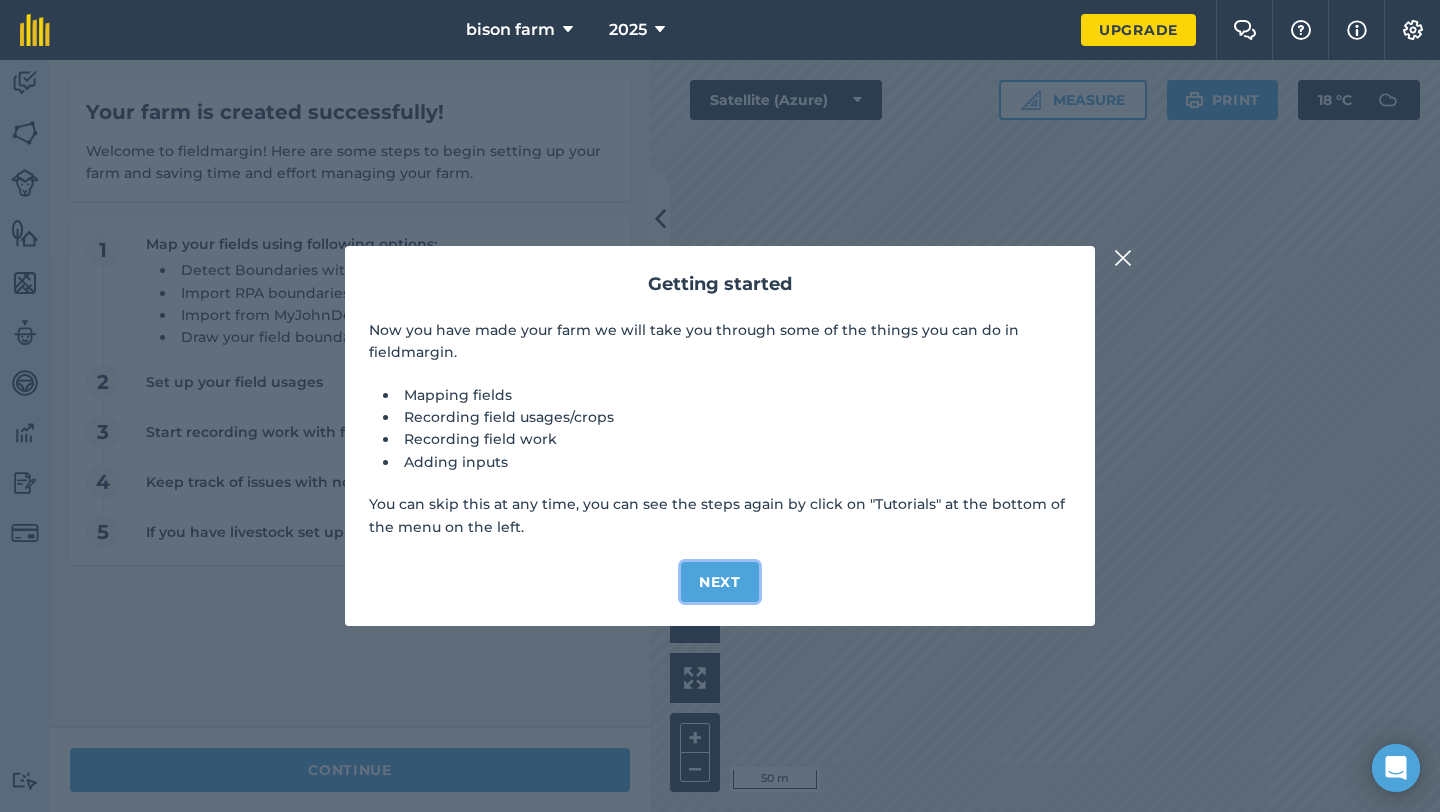 click on "Next" at bounding box center [720, 582] 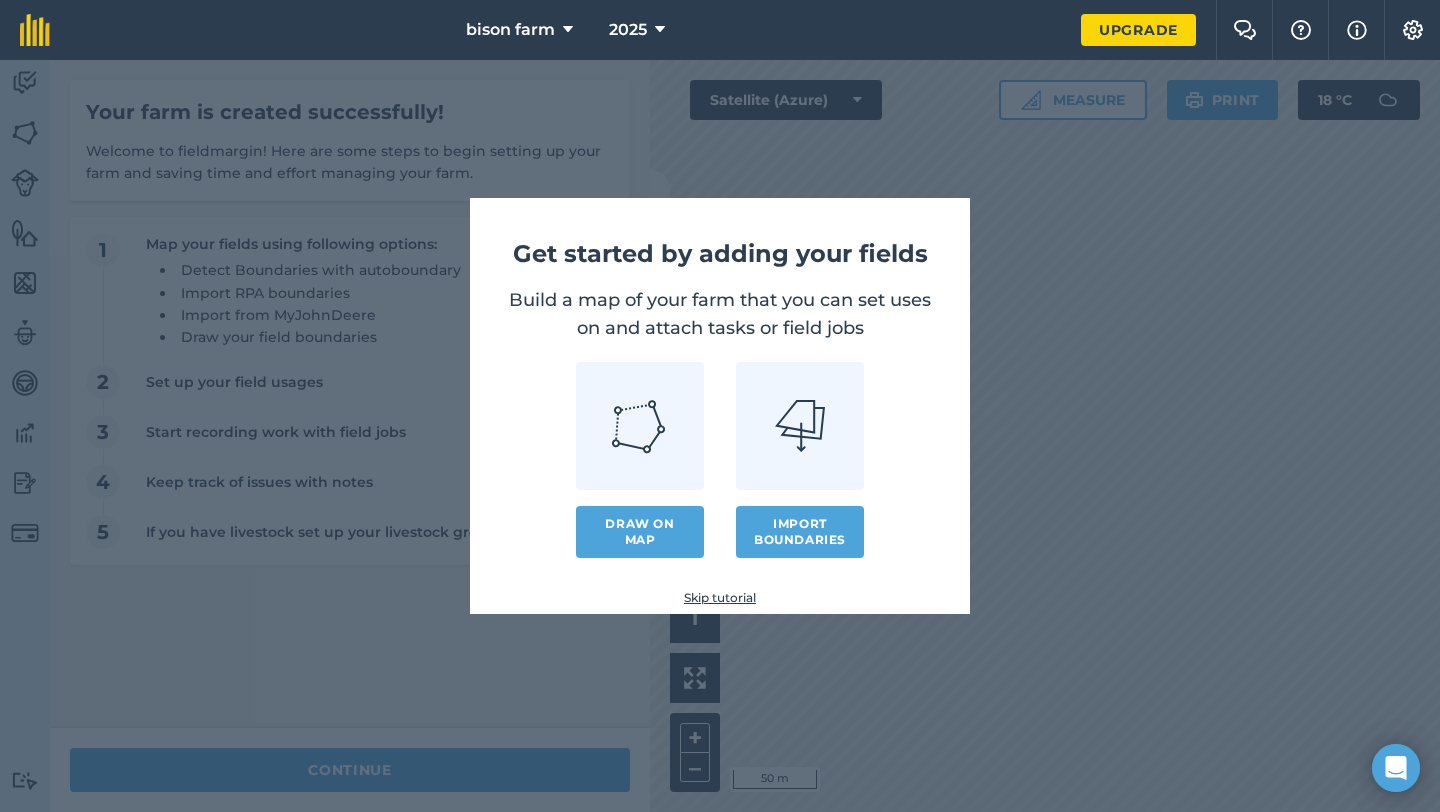 click on "Skip tutorial" at bounding box center (720, 598) 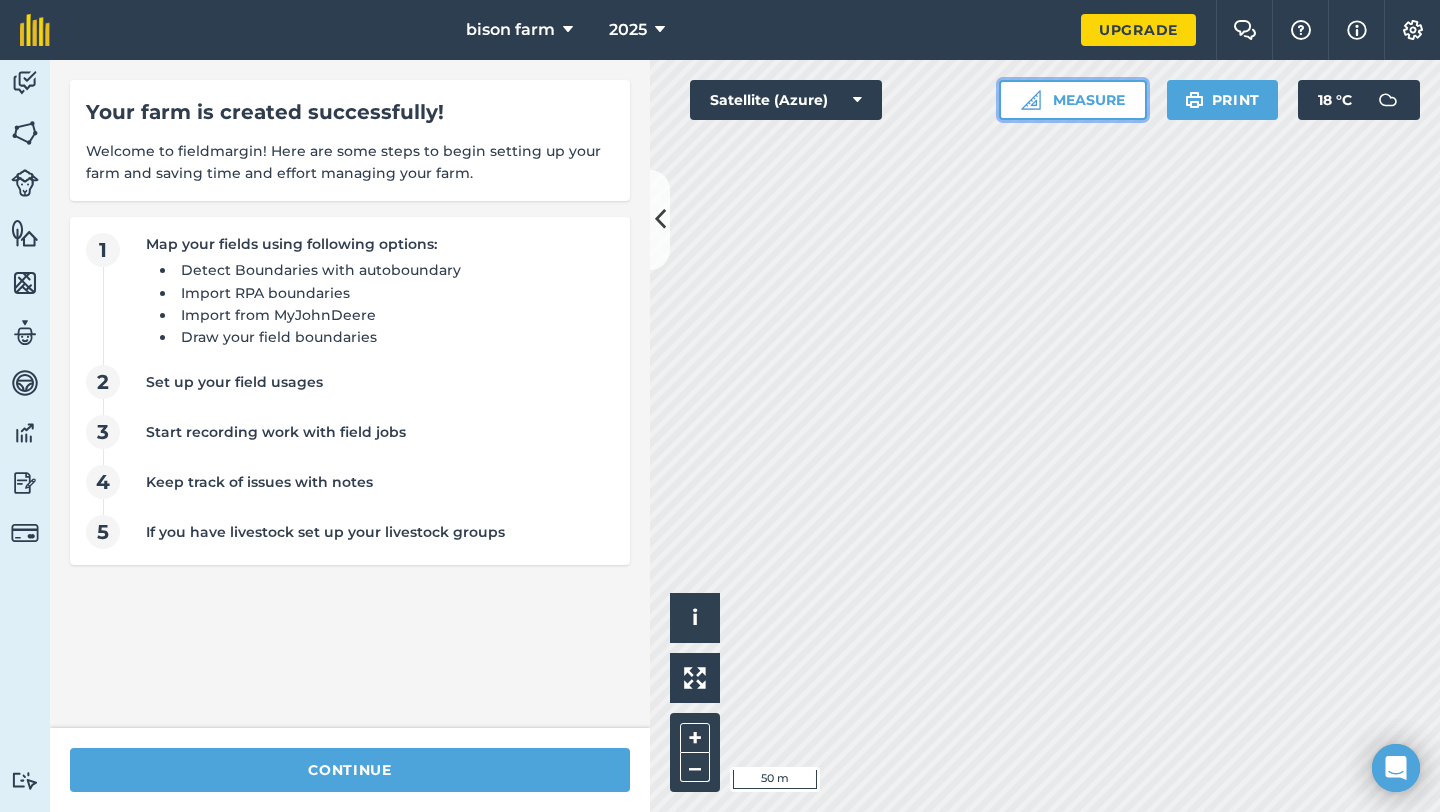 click on "Measure" at bounding box center (1073, 100) 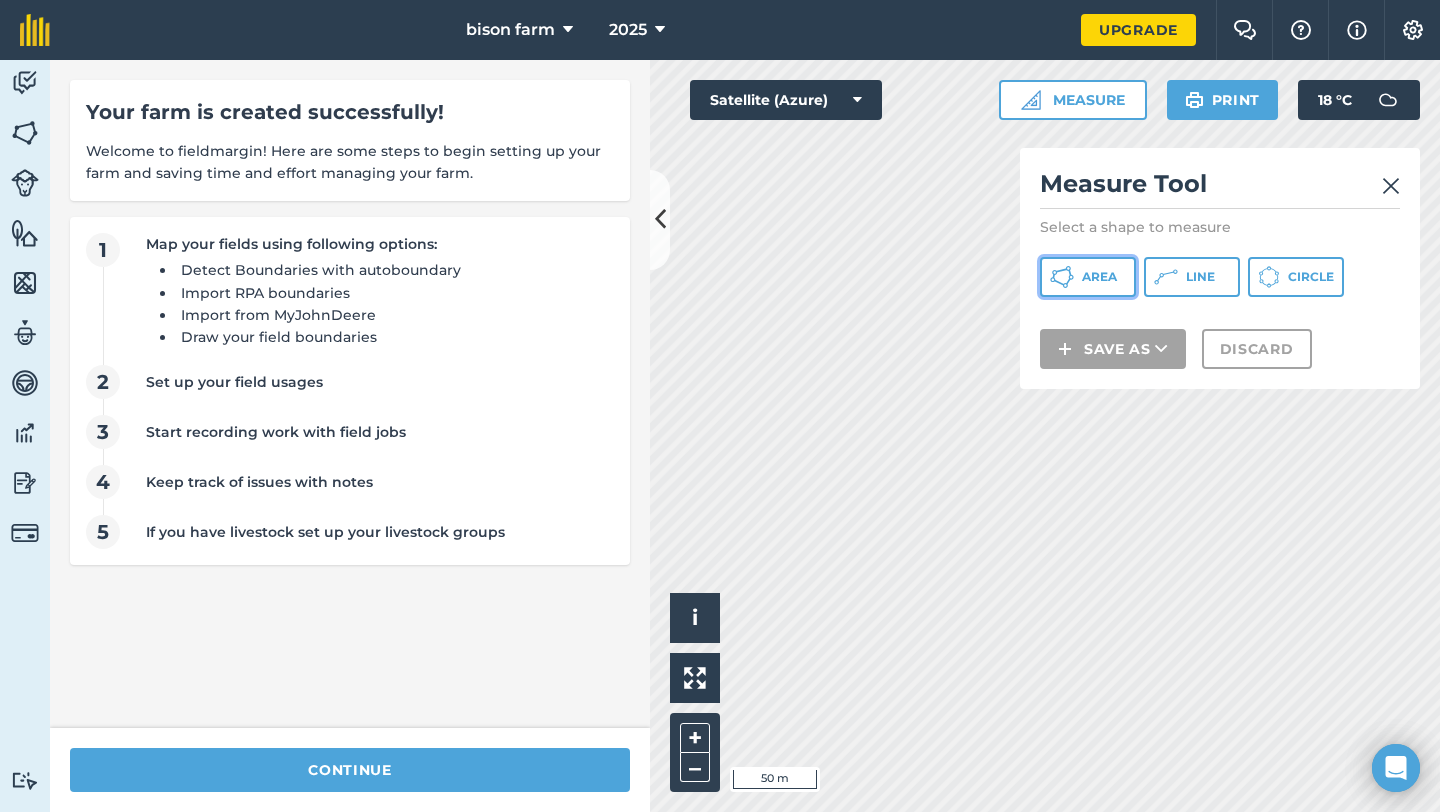 click on "Area" at bounding box center (1099, 277) 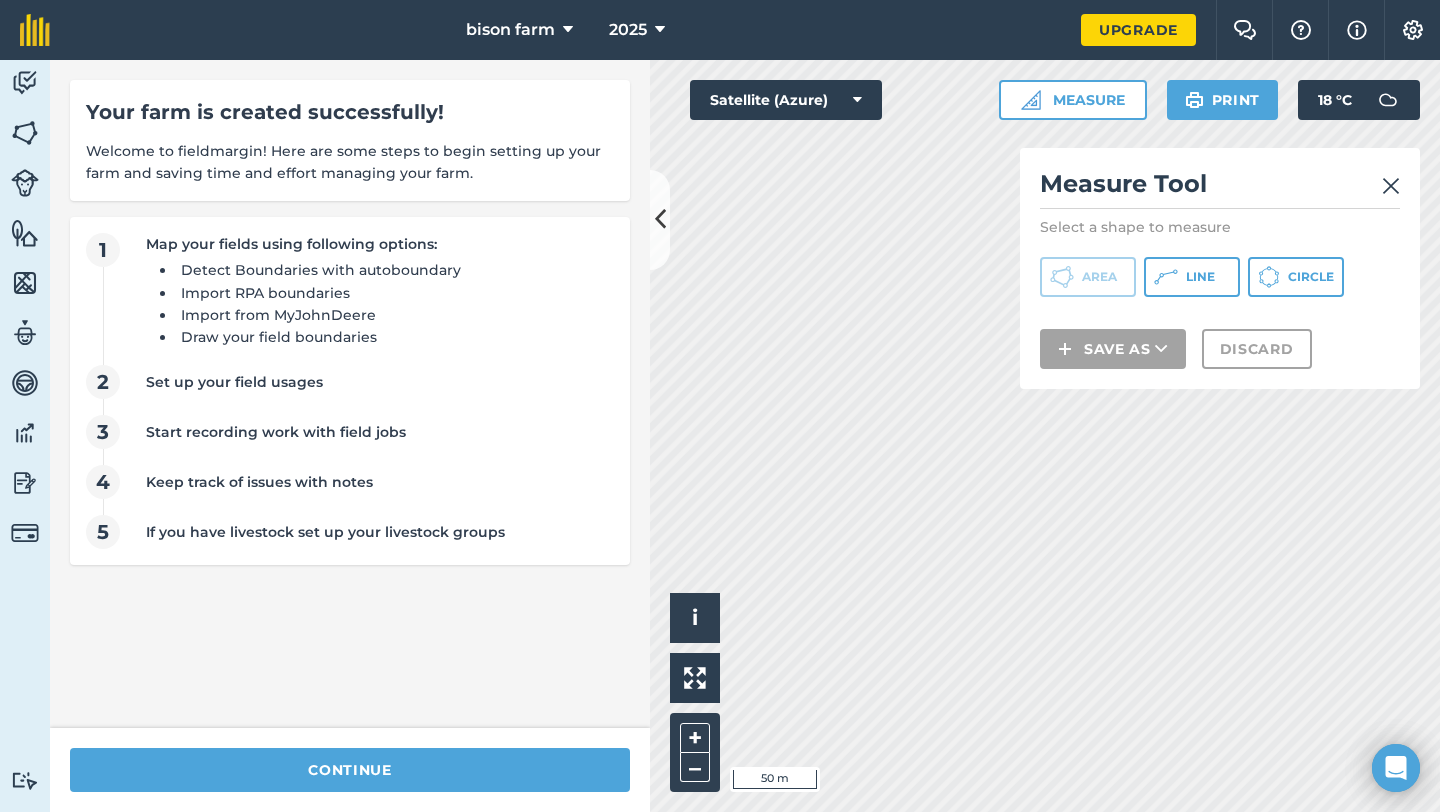 click at bounding box center (1391, 186) 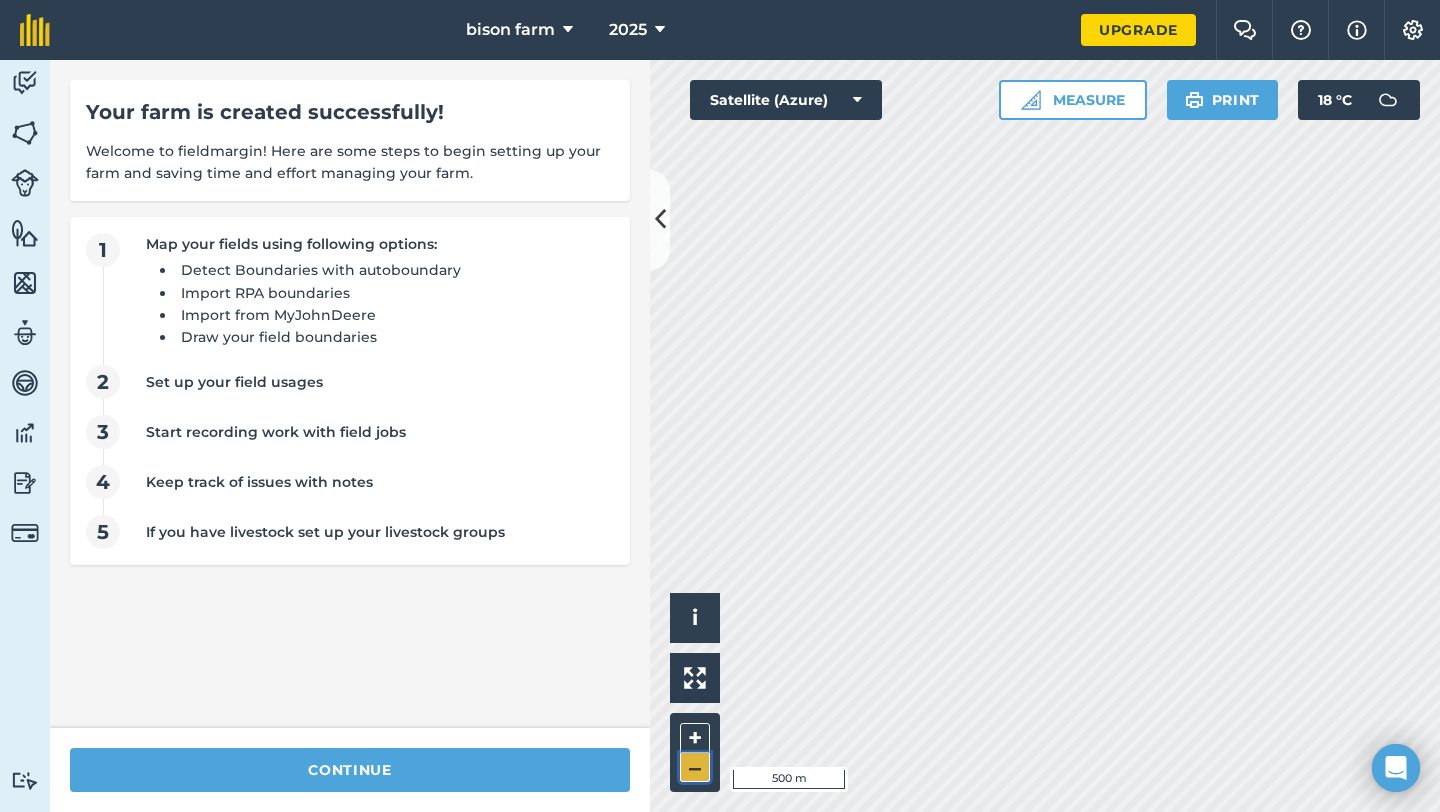 click on "–" at bounding box center [695, 767] 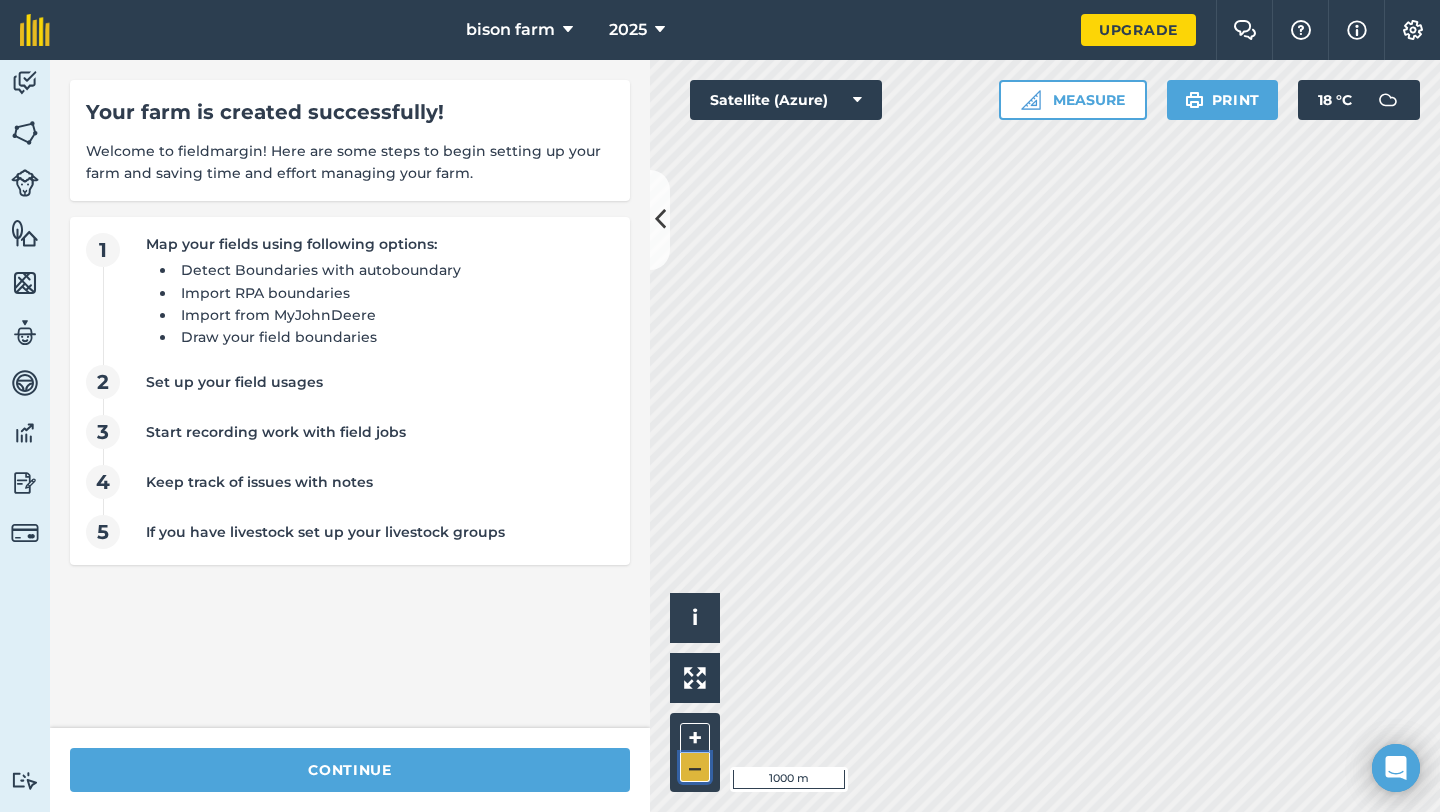 click on "–" at bounding box center [695, 767] 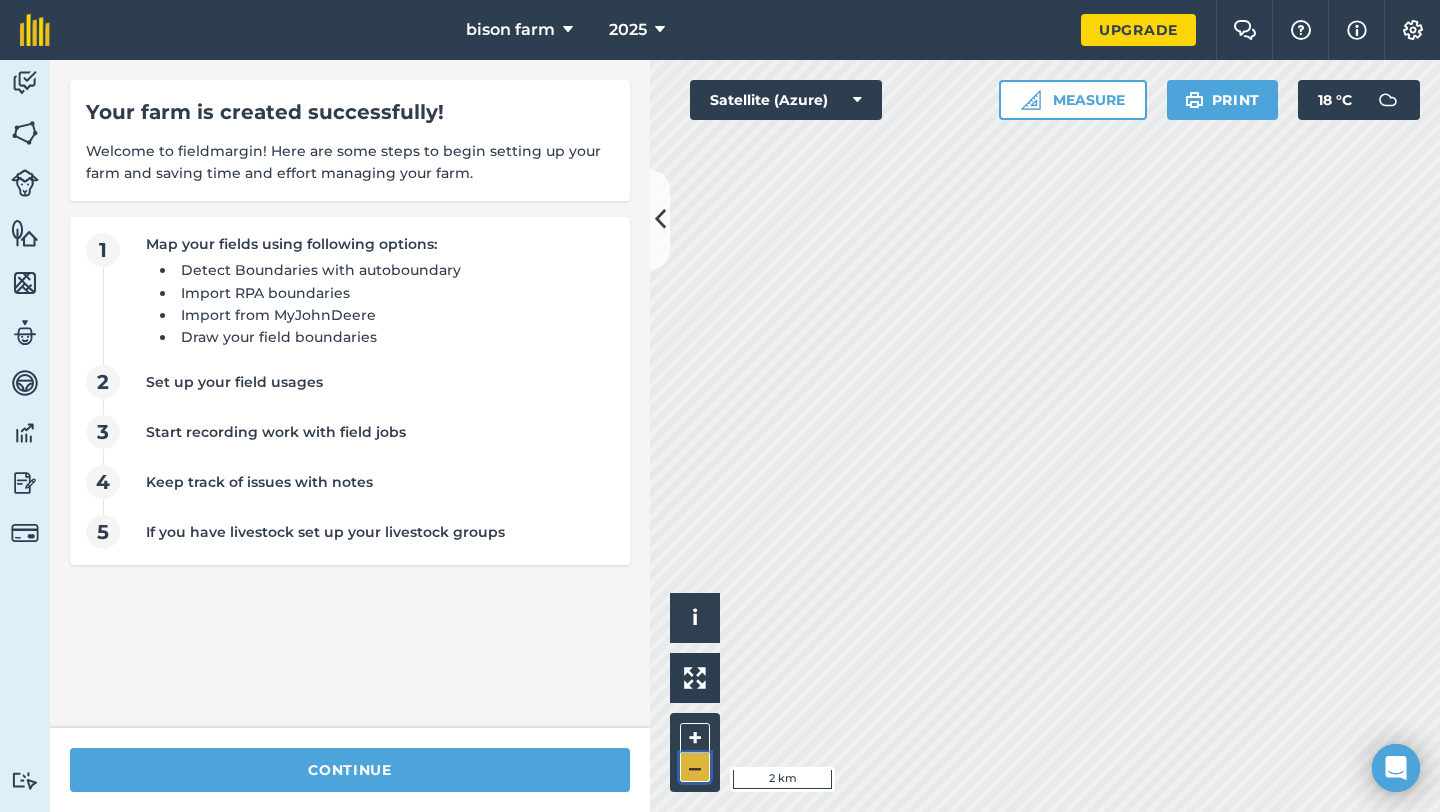 click on "–" at bounding box center [695, 767] 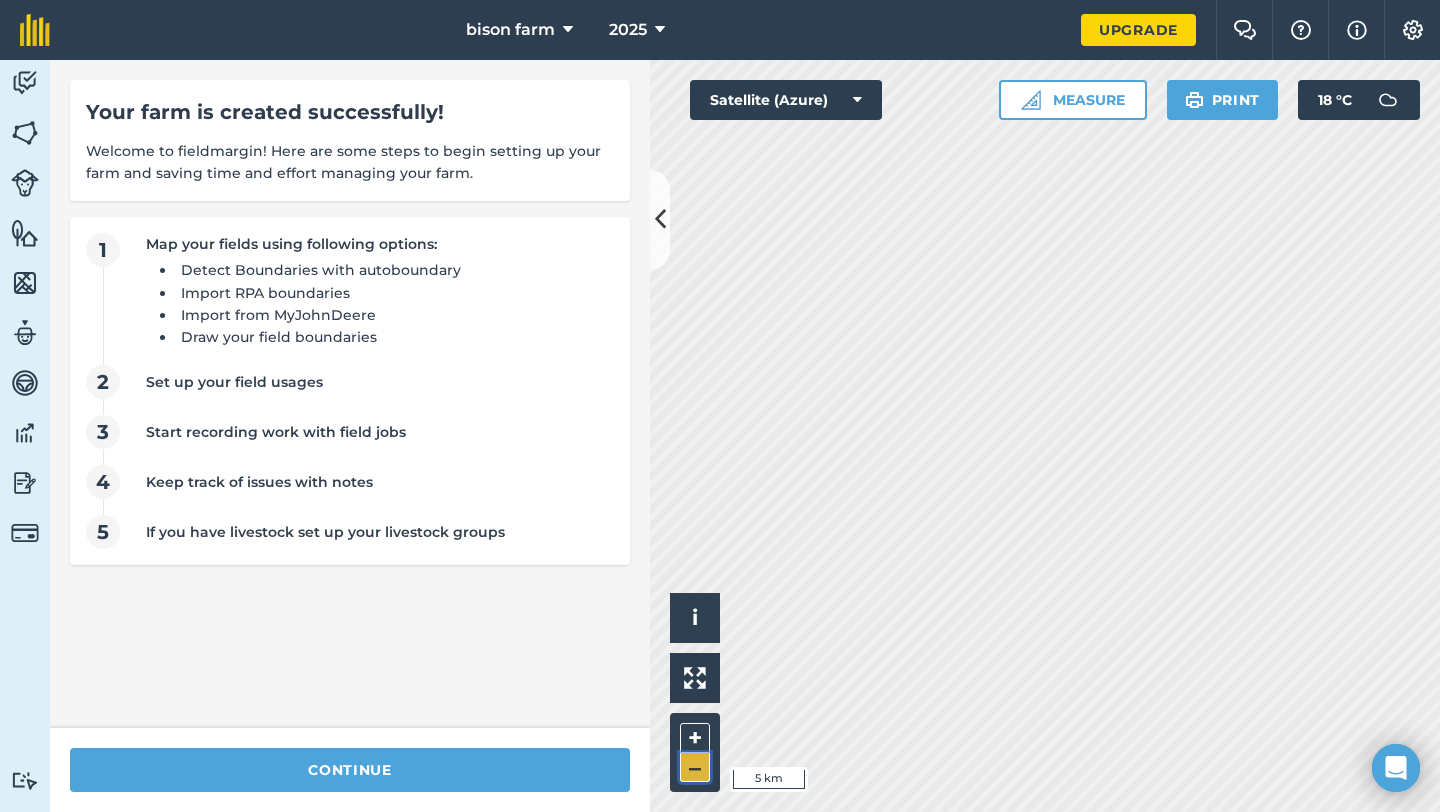 click on "–" at bounding box center (695, 767) 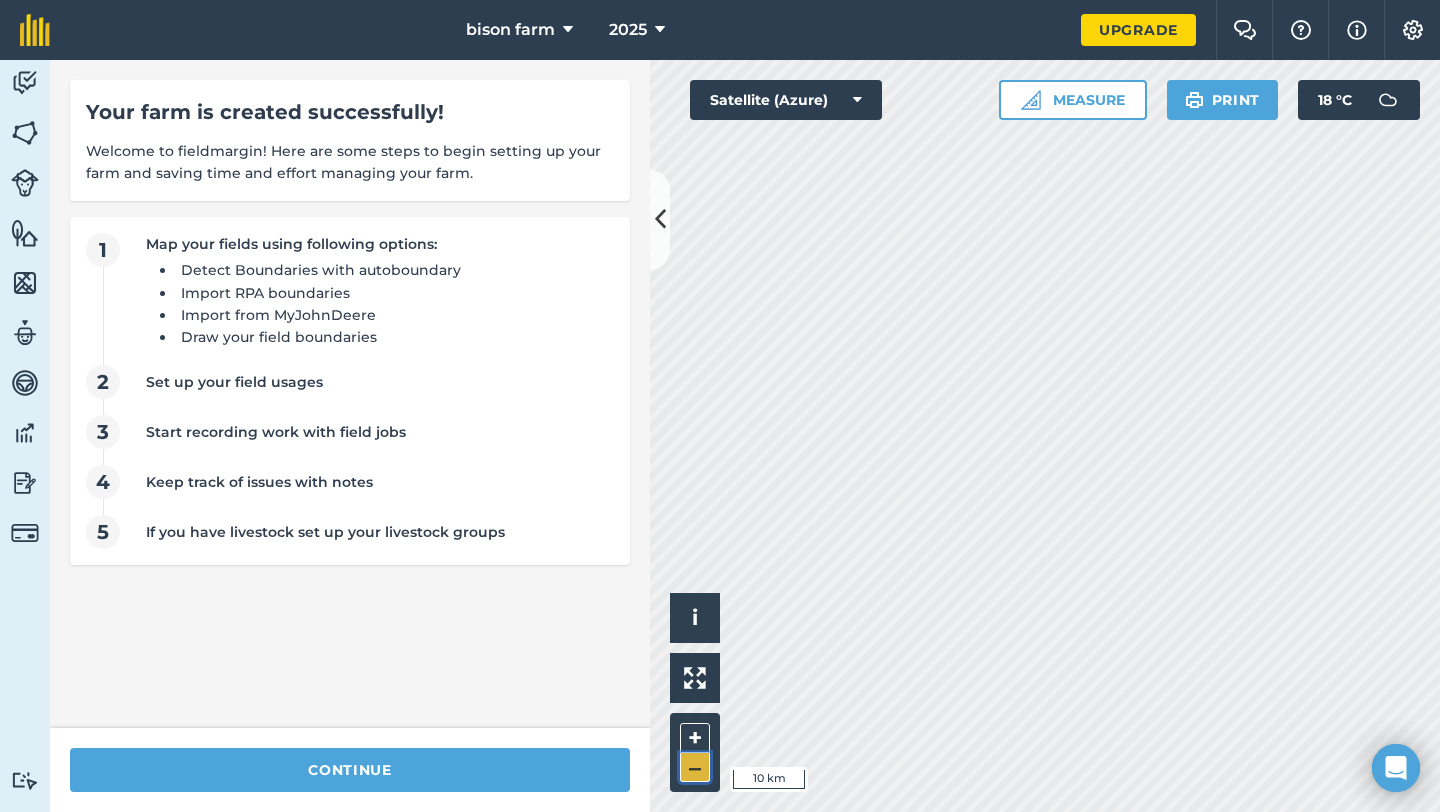 click on "–" at bounding box center (695, 767) 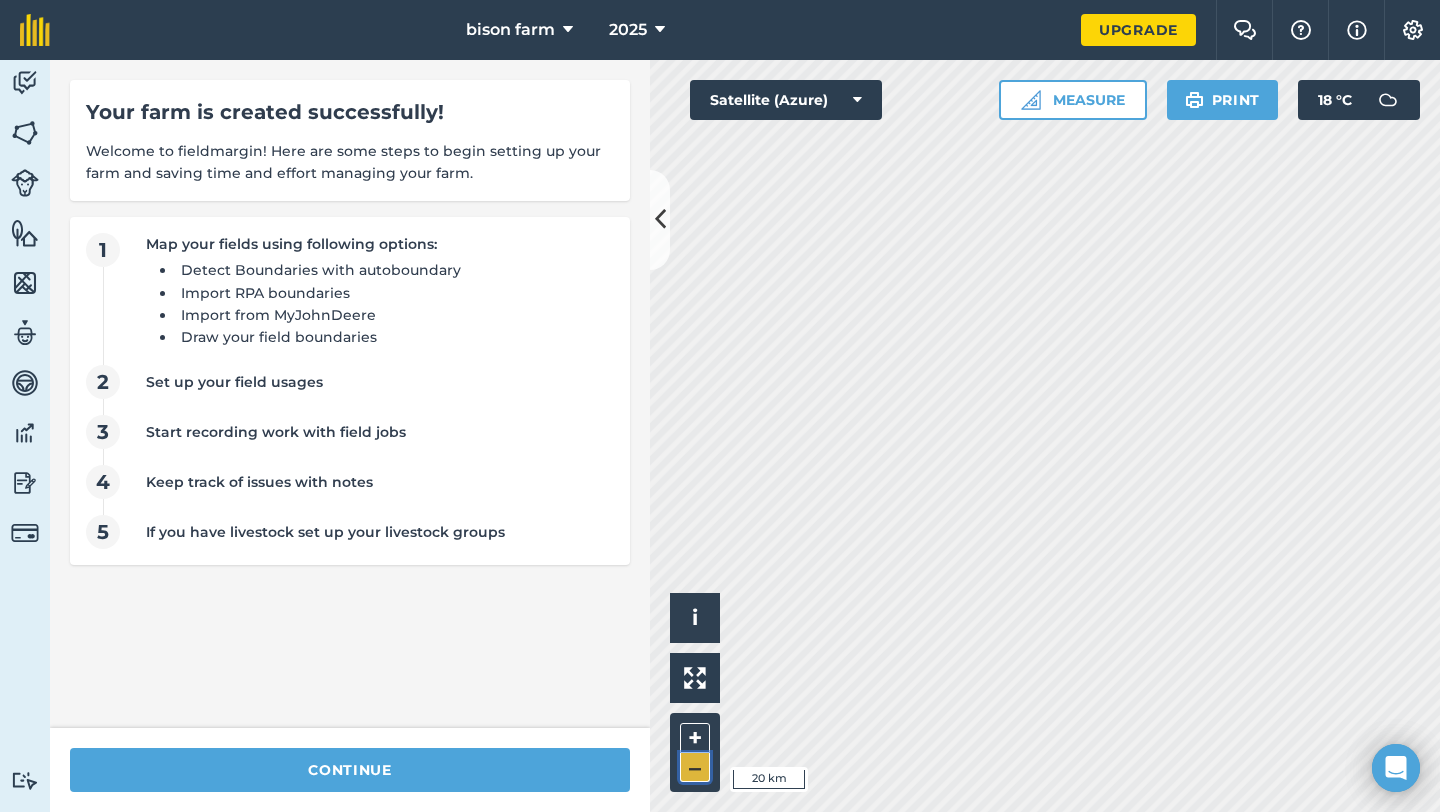 click on "–" at bounding box center [695, 767] 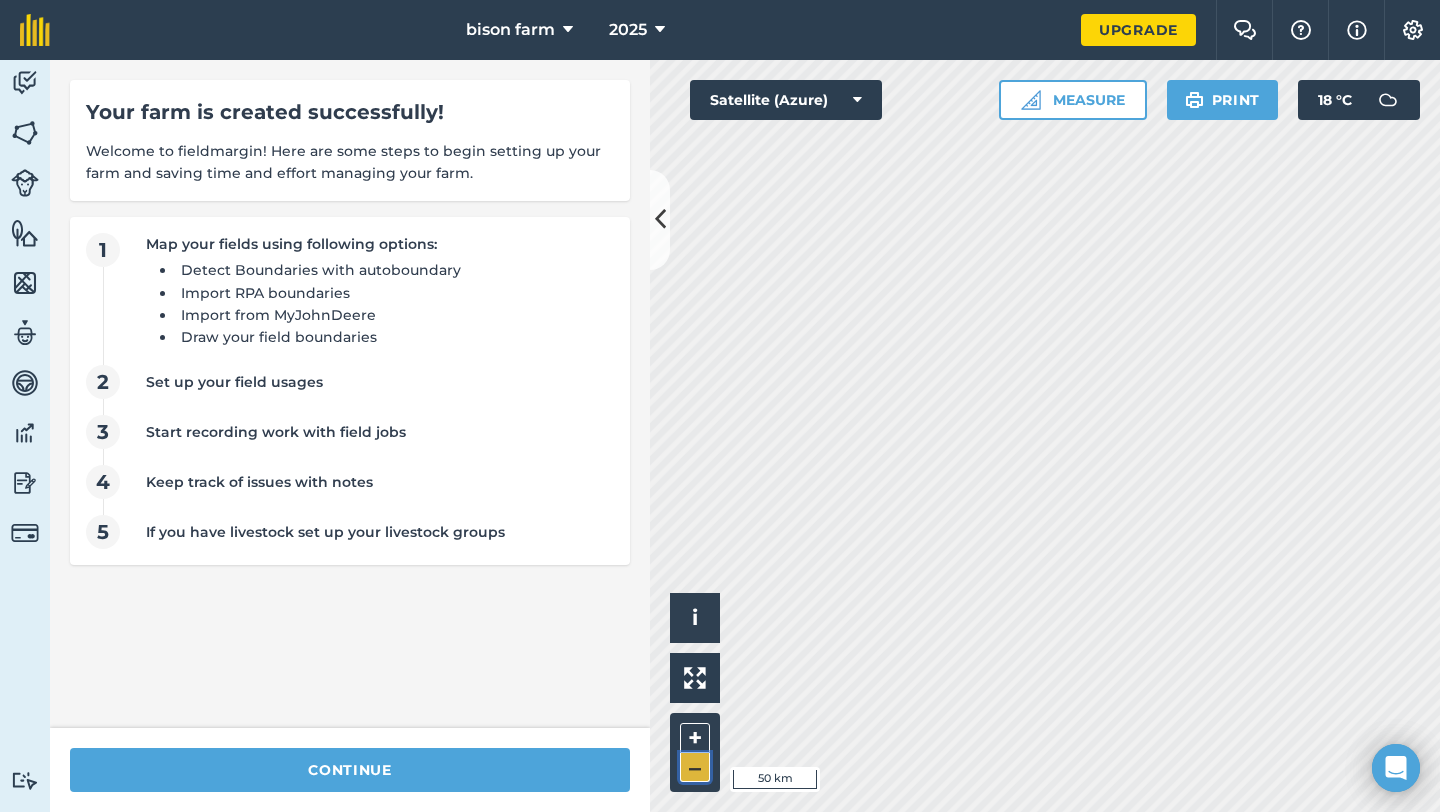 click on "–" at bounding box center [695, 767] 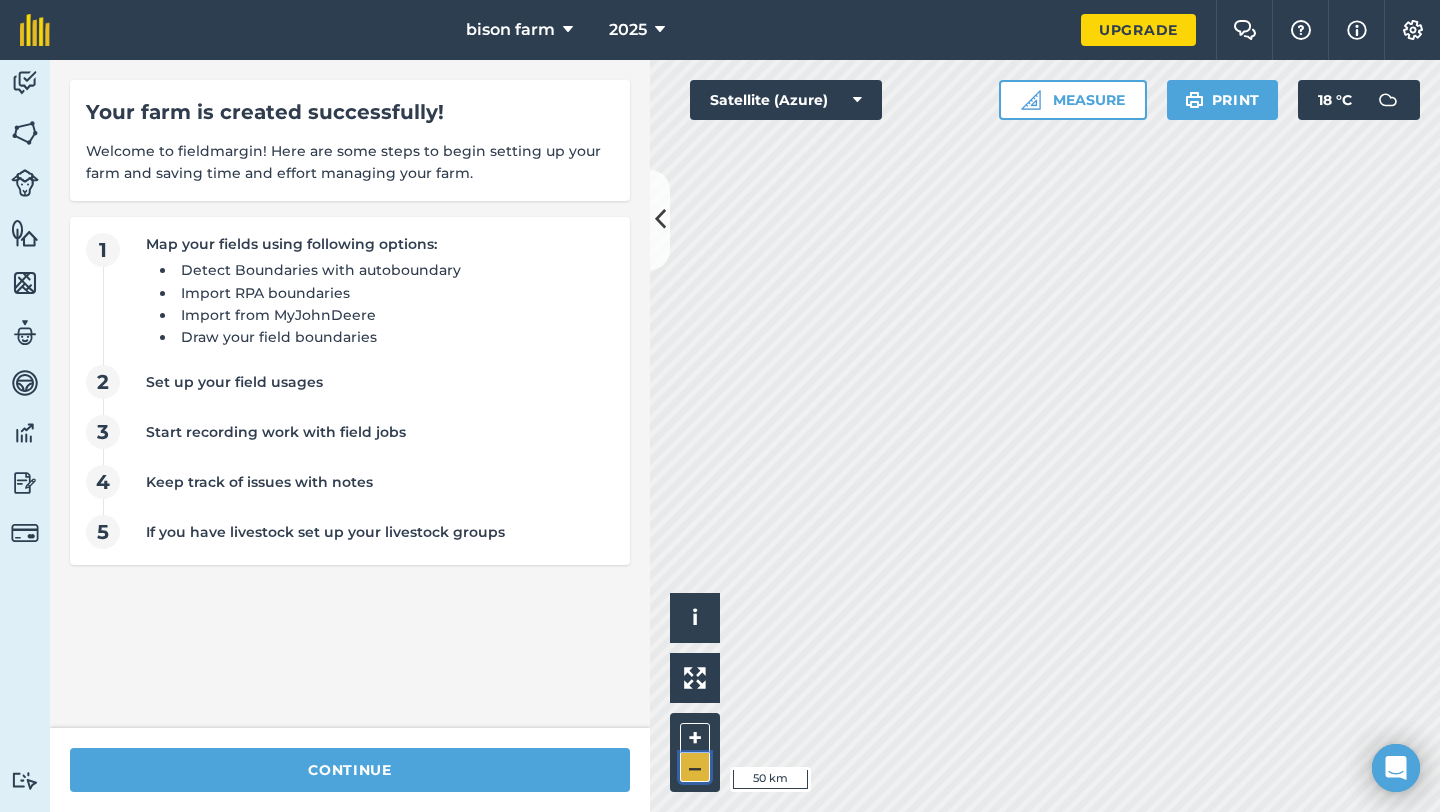 click on "–" at bounding box center (695, 767) 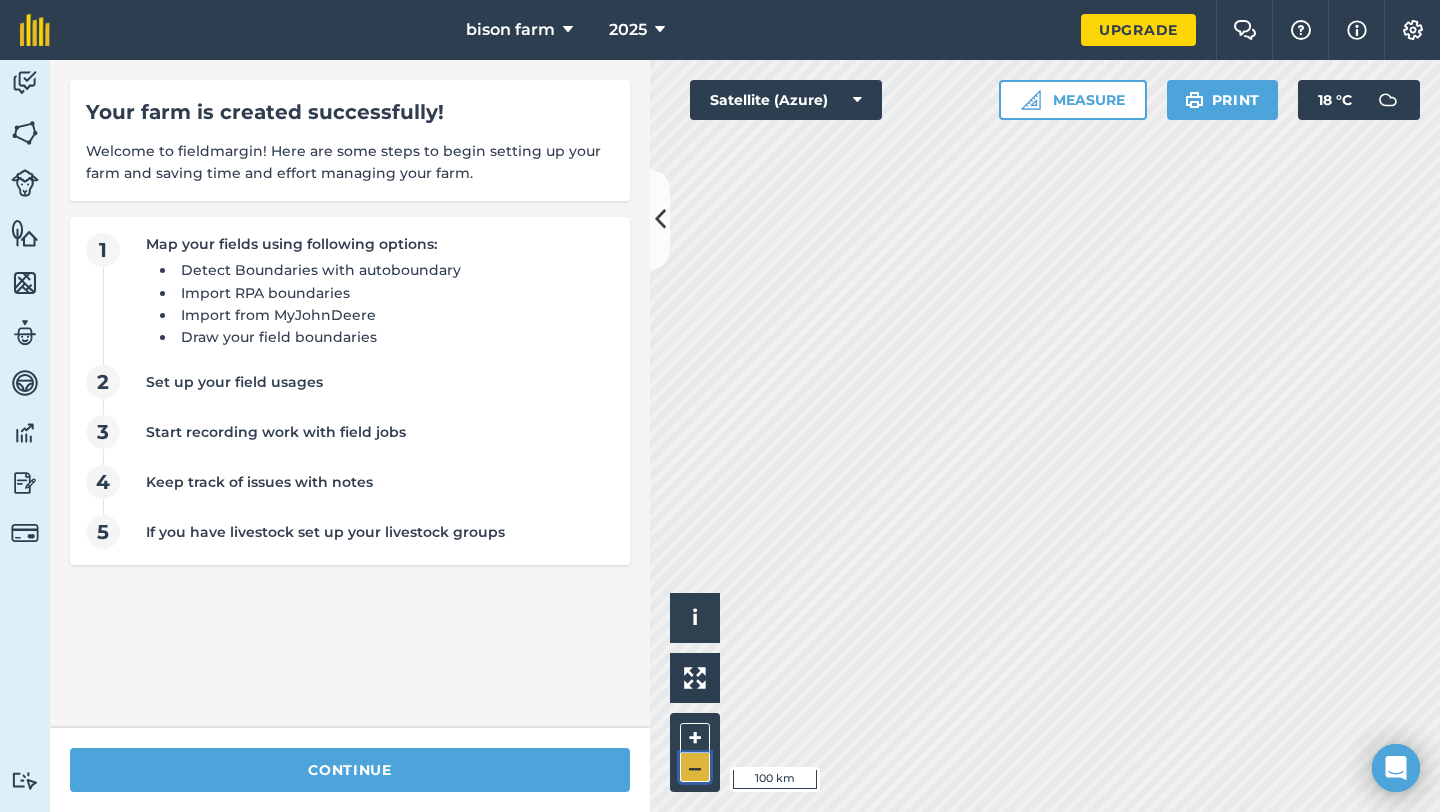 click on "–" at bounding box center (695, 767) 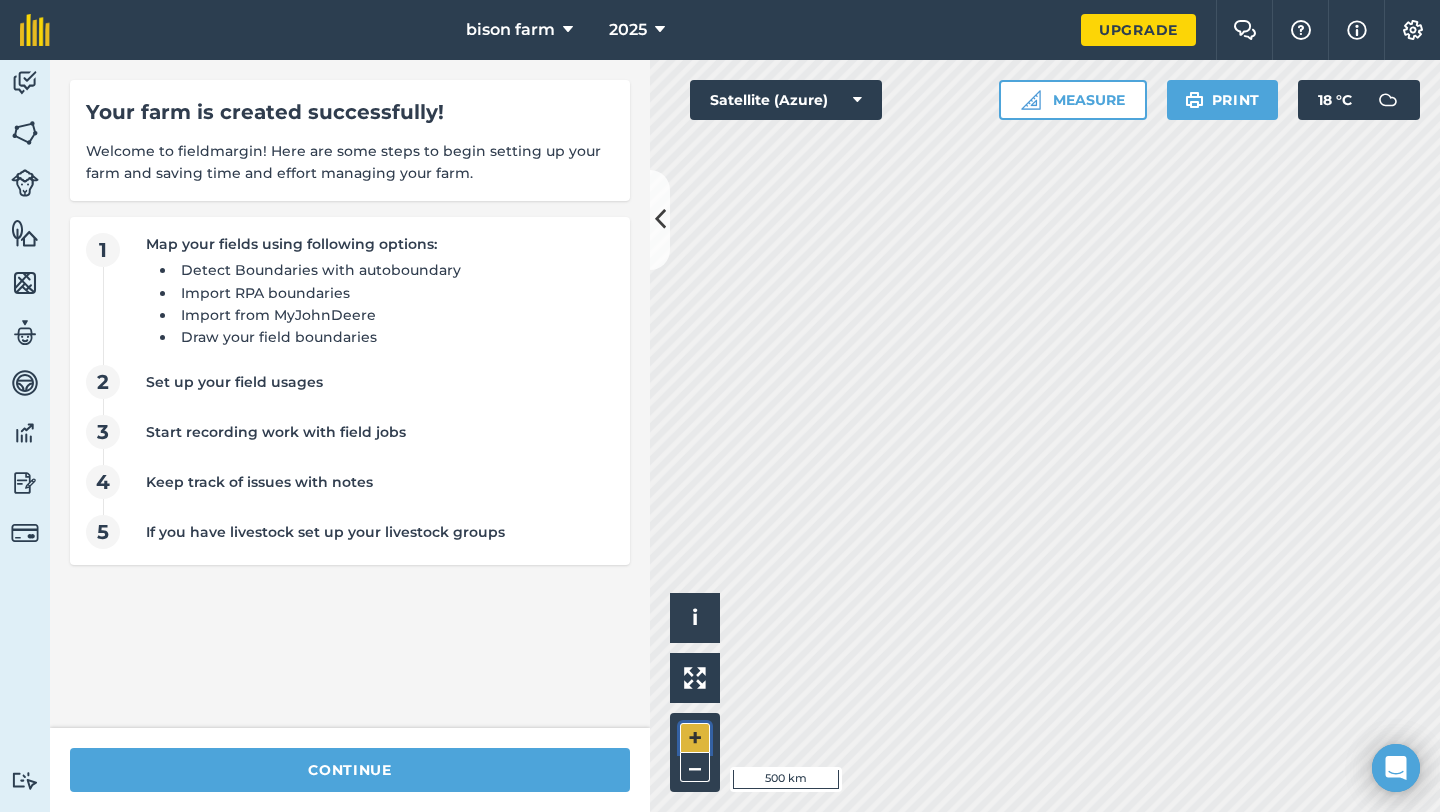 click on "+" at bounding box center (695, 738) 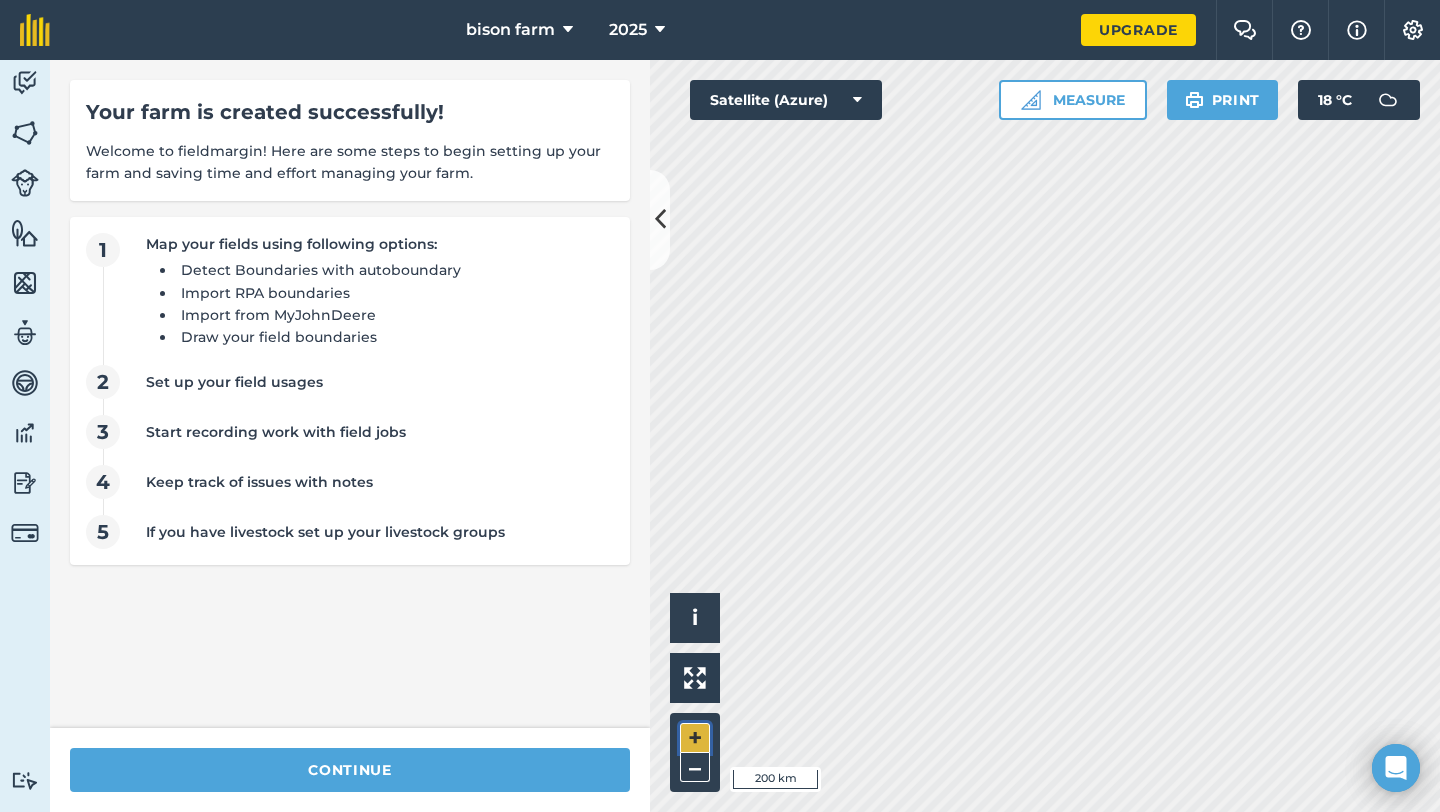 click on "+" at bounding box center (695, 738) 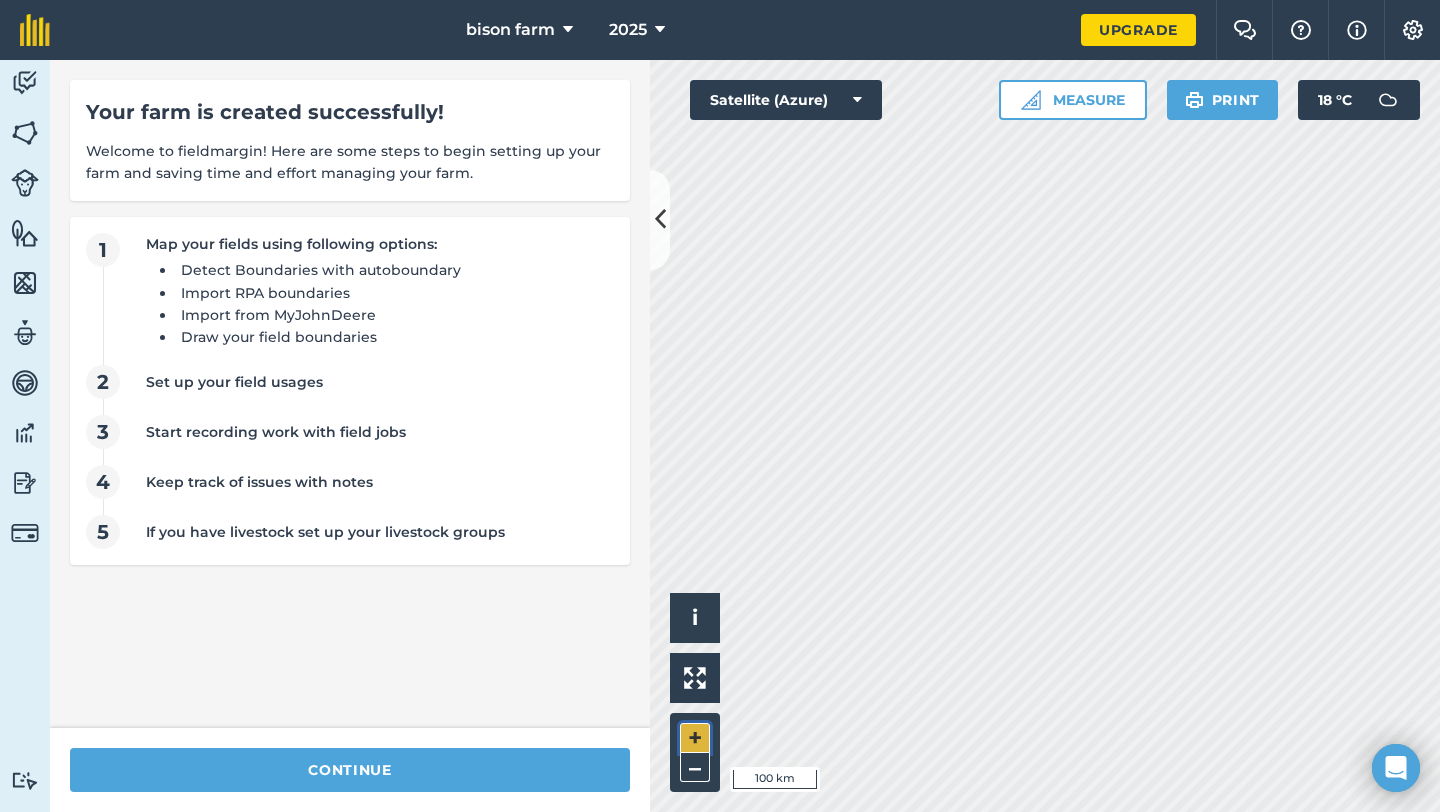 click on "+" at bounding box center [695, 738] 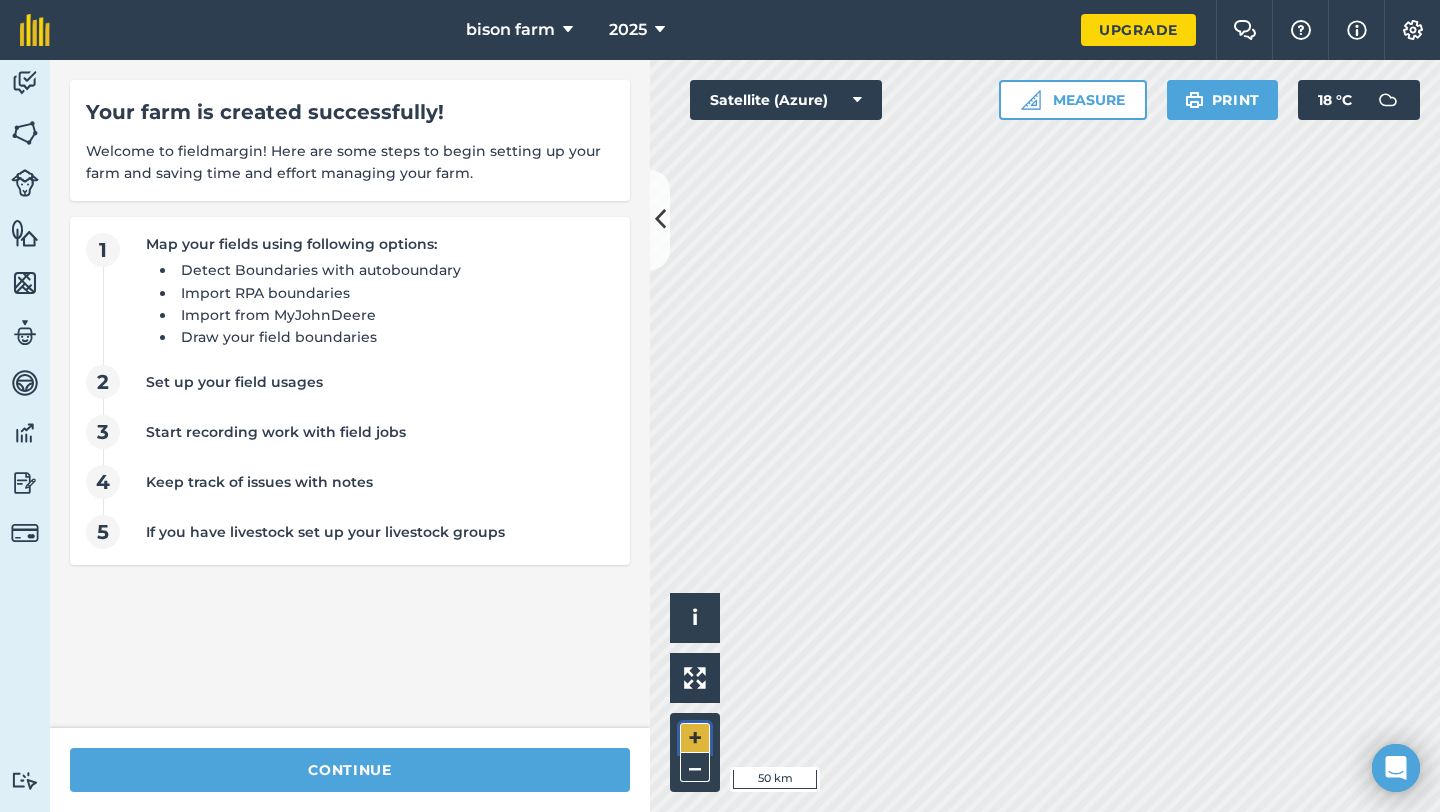 click on "+" at bounding box center [695, 738] 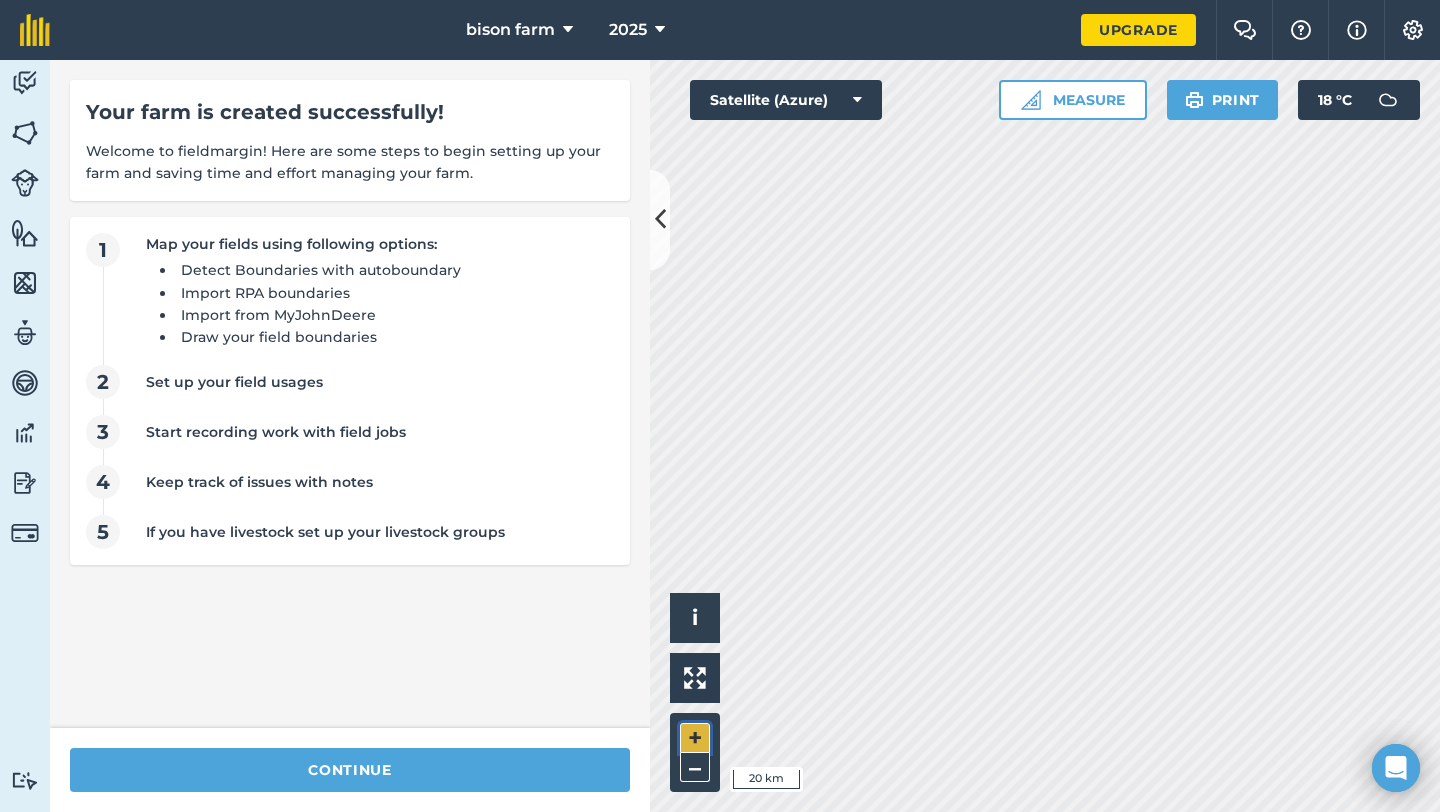 click on "+" at bounding box center (695, 738) 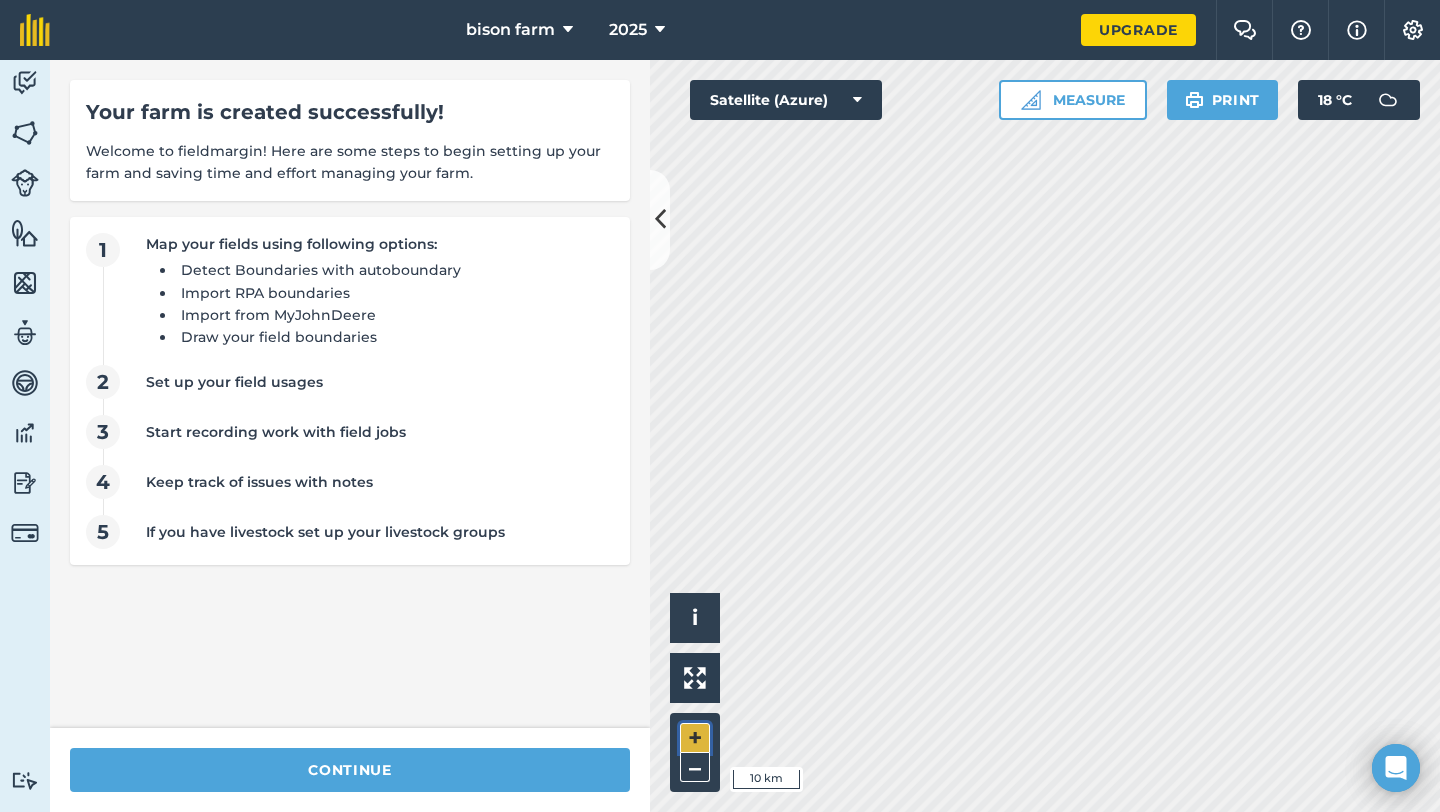 click on "+" at bounding box center [695, 738] 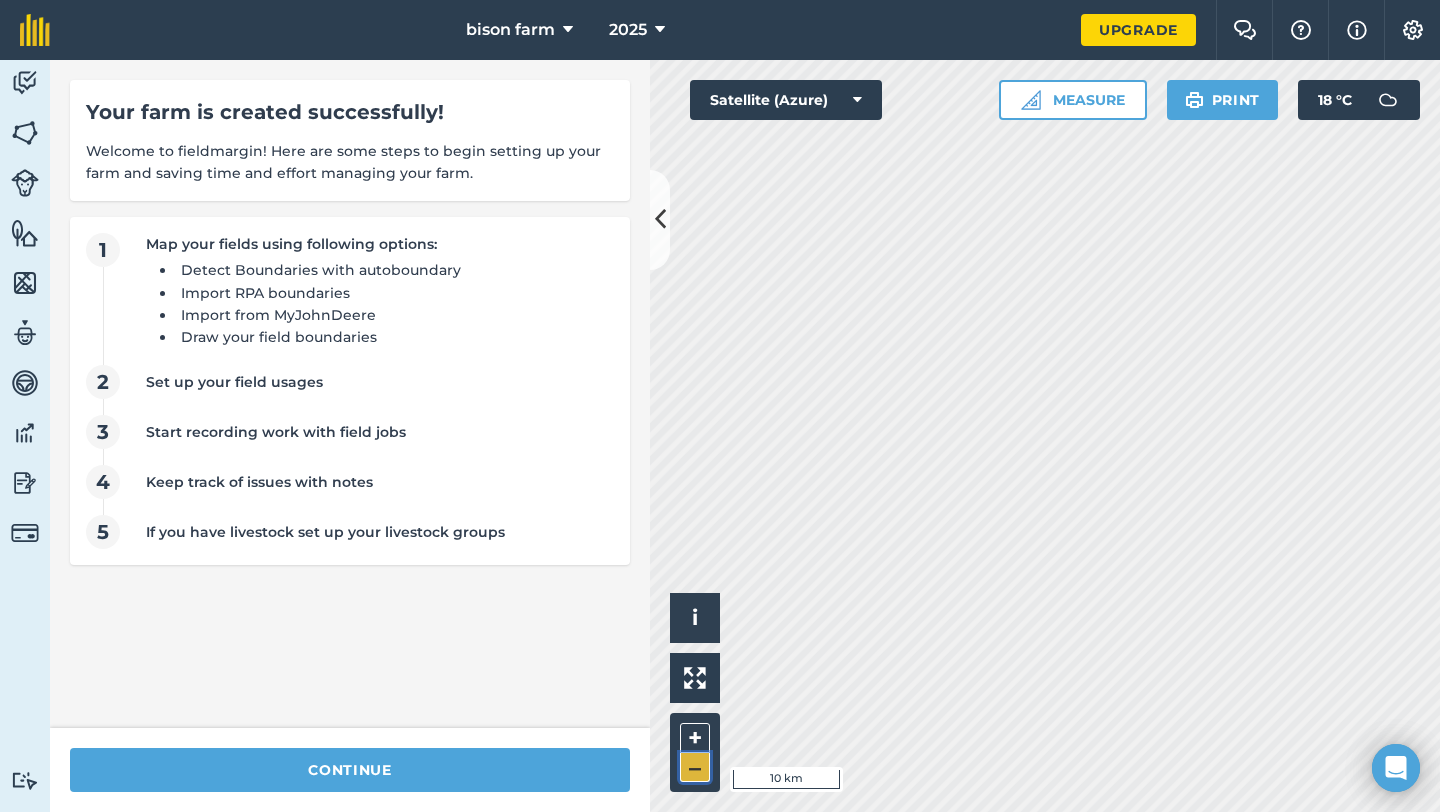 click on "–" at bounding box center [695, 767] 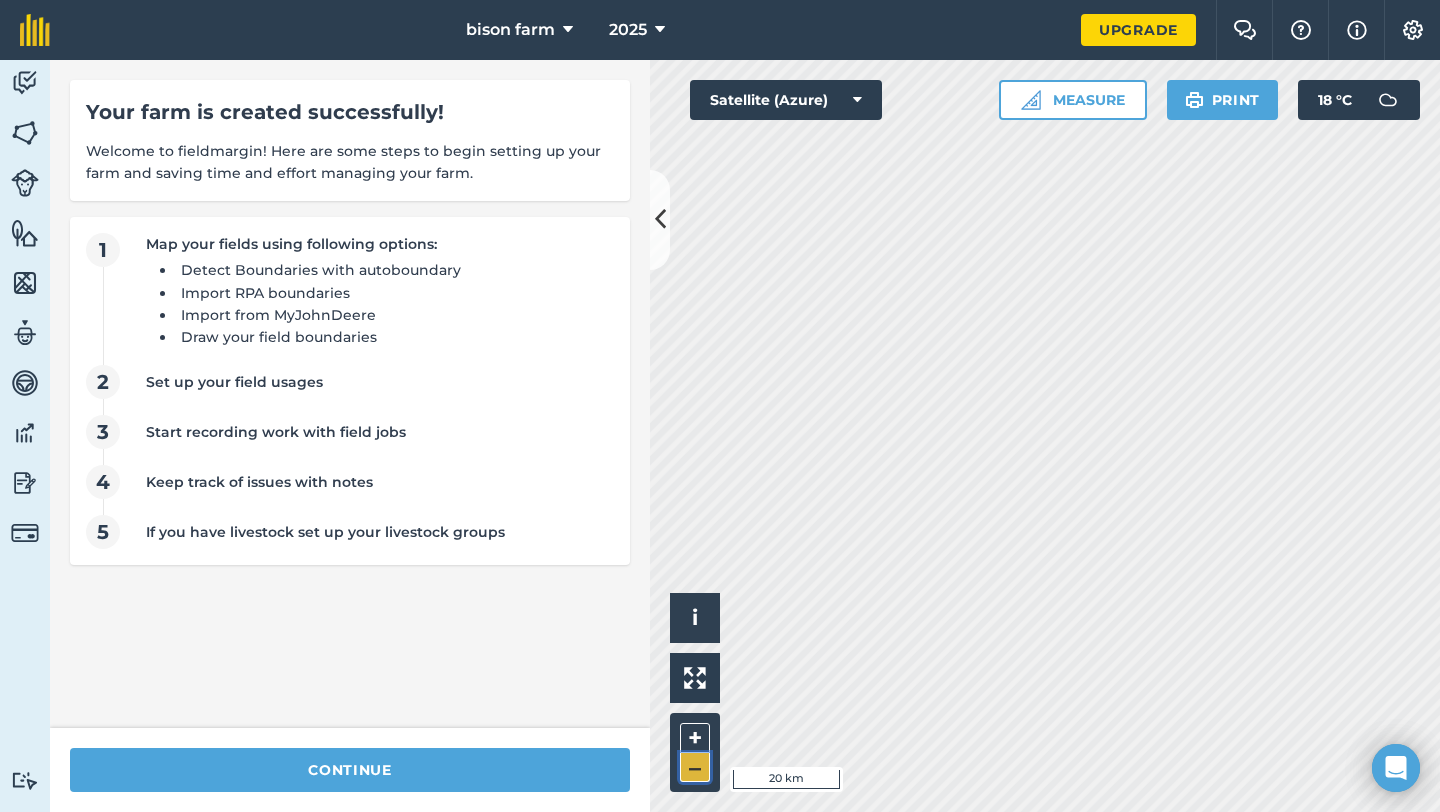 click on "–" at bounding box center [695, 767] 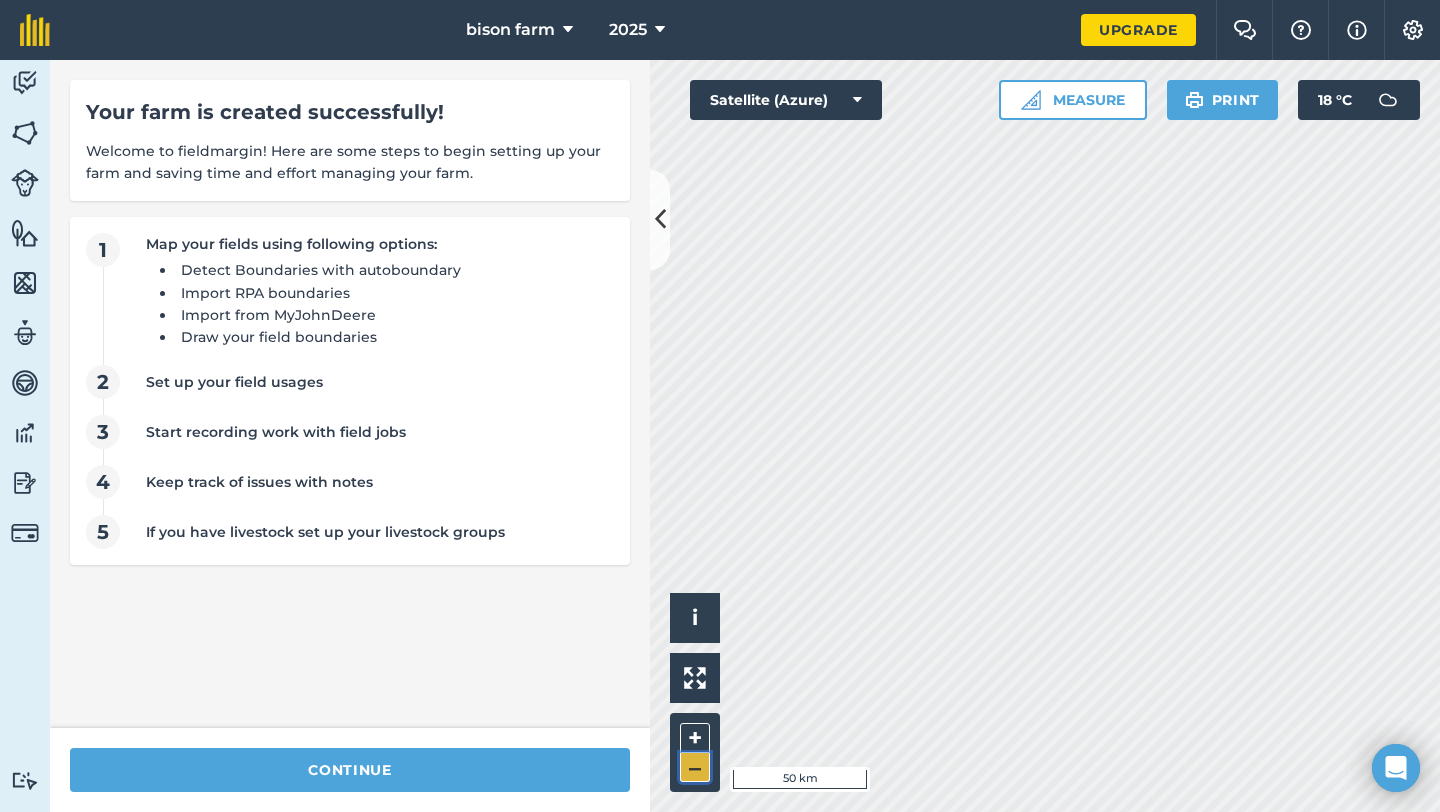 click on "–" at bounding box center (695, 767) 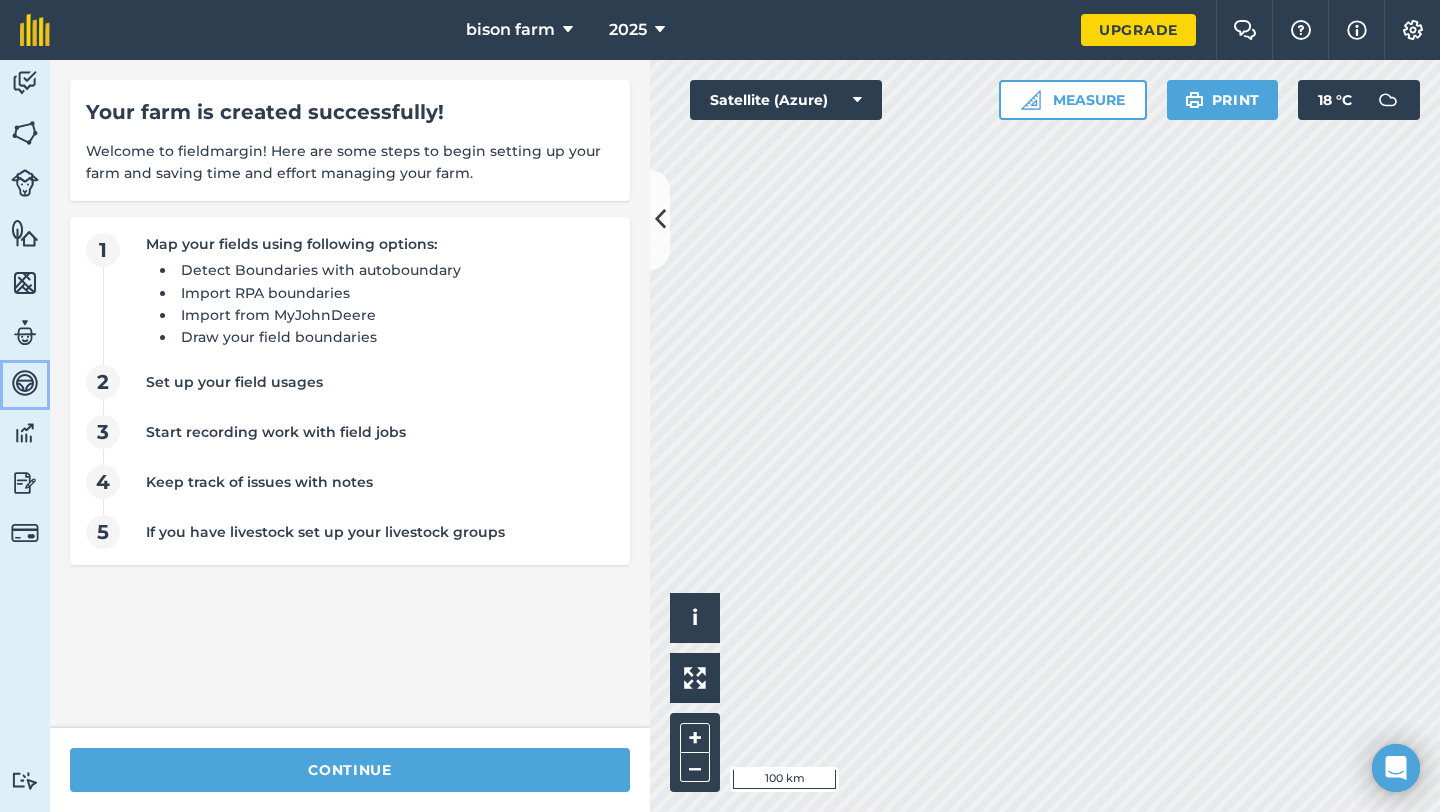 click on "Vehicles" at bounding box center [25, 385] 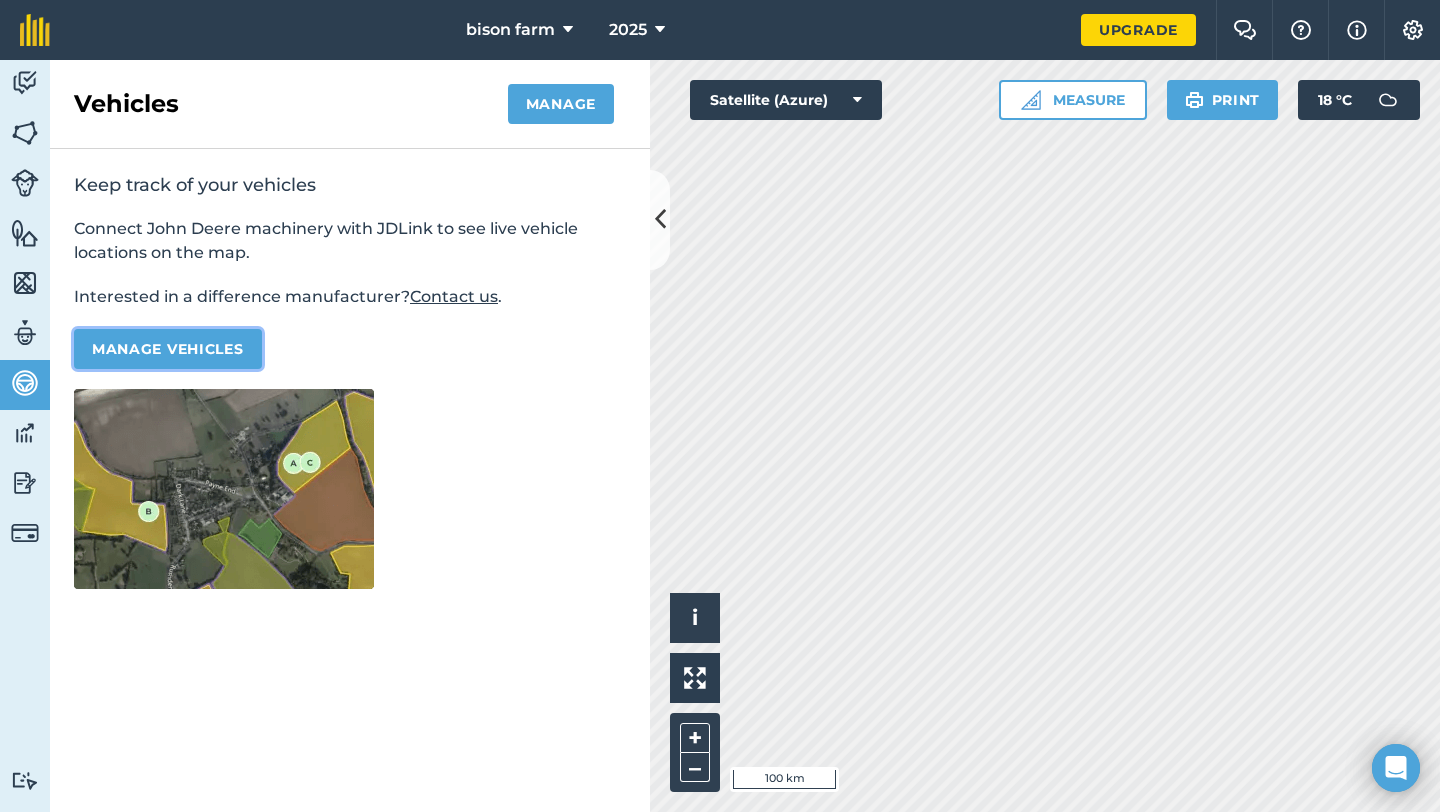 click on "Manage vehicles" at bounding box center [168, 349] 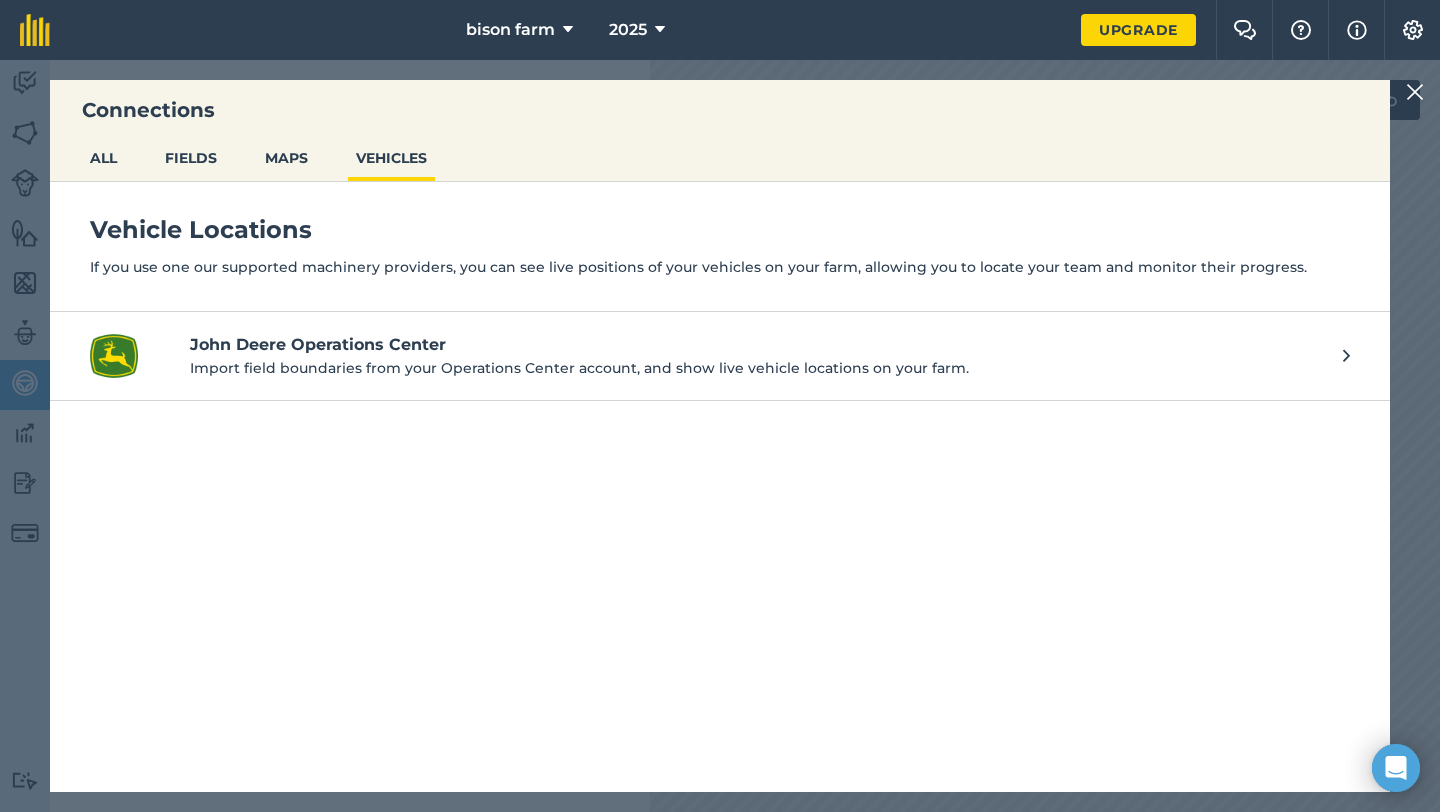 click at bounding box center [130, 356] 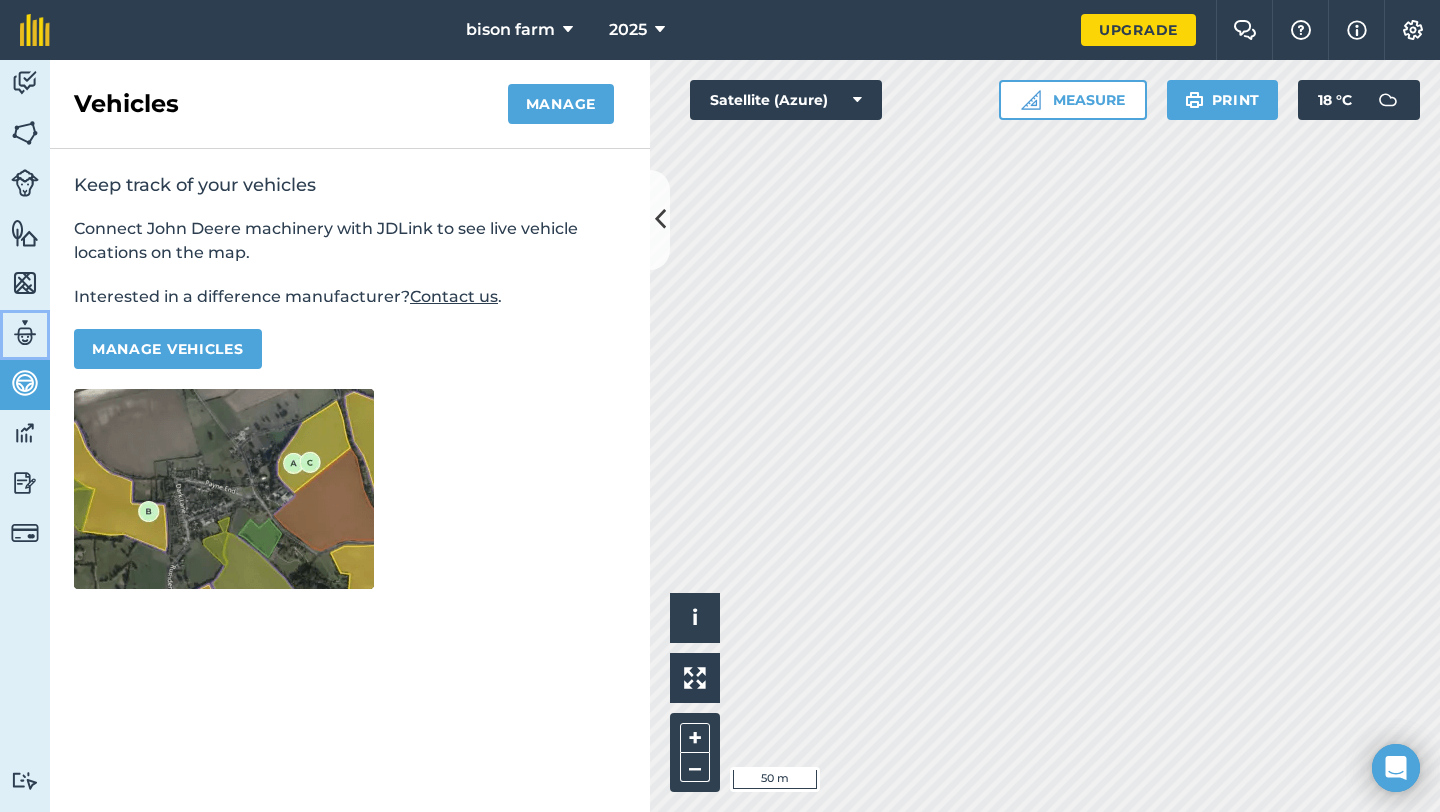 click on "Team" at bounding box center (25, 335) 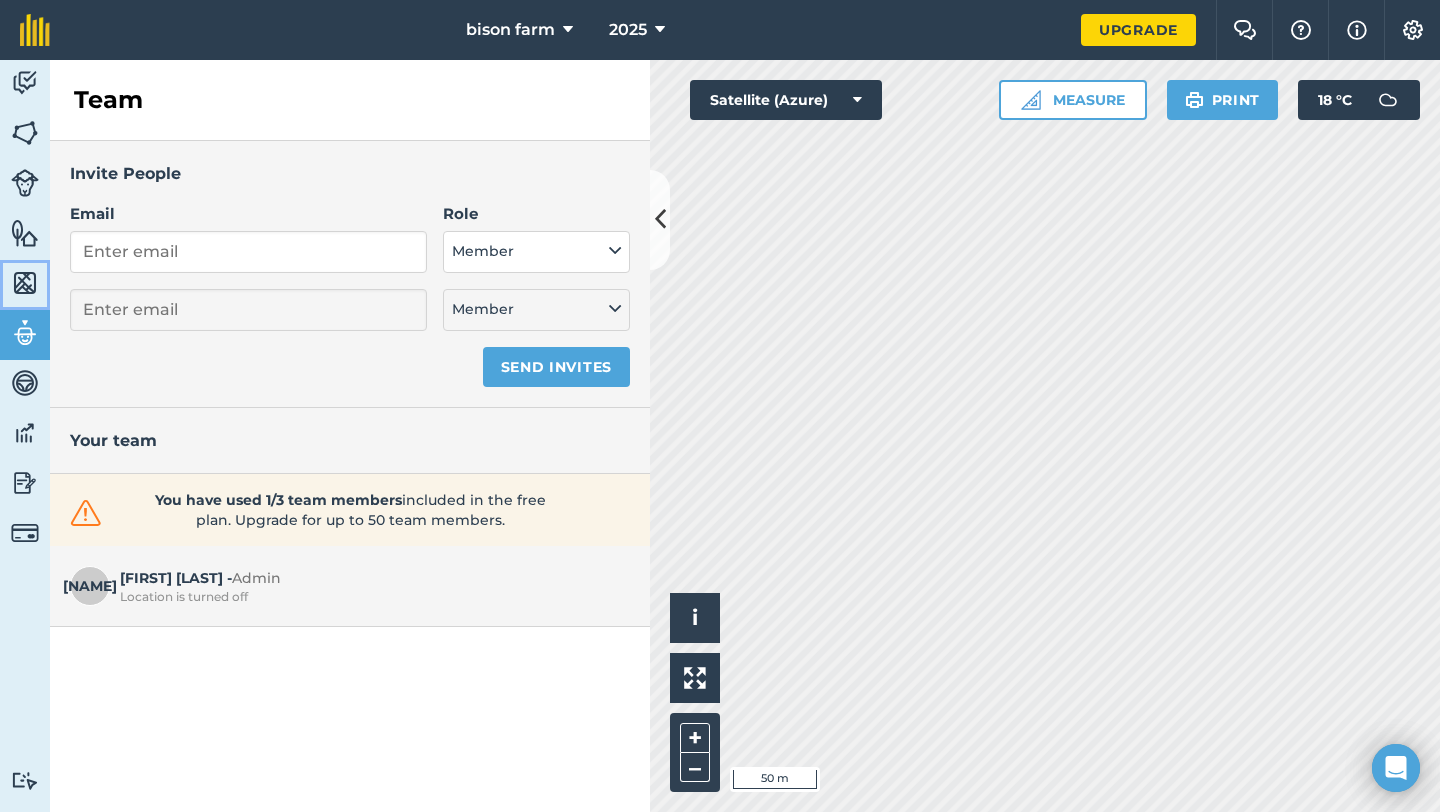 click at bounding box center (25, 283) 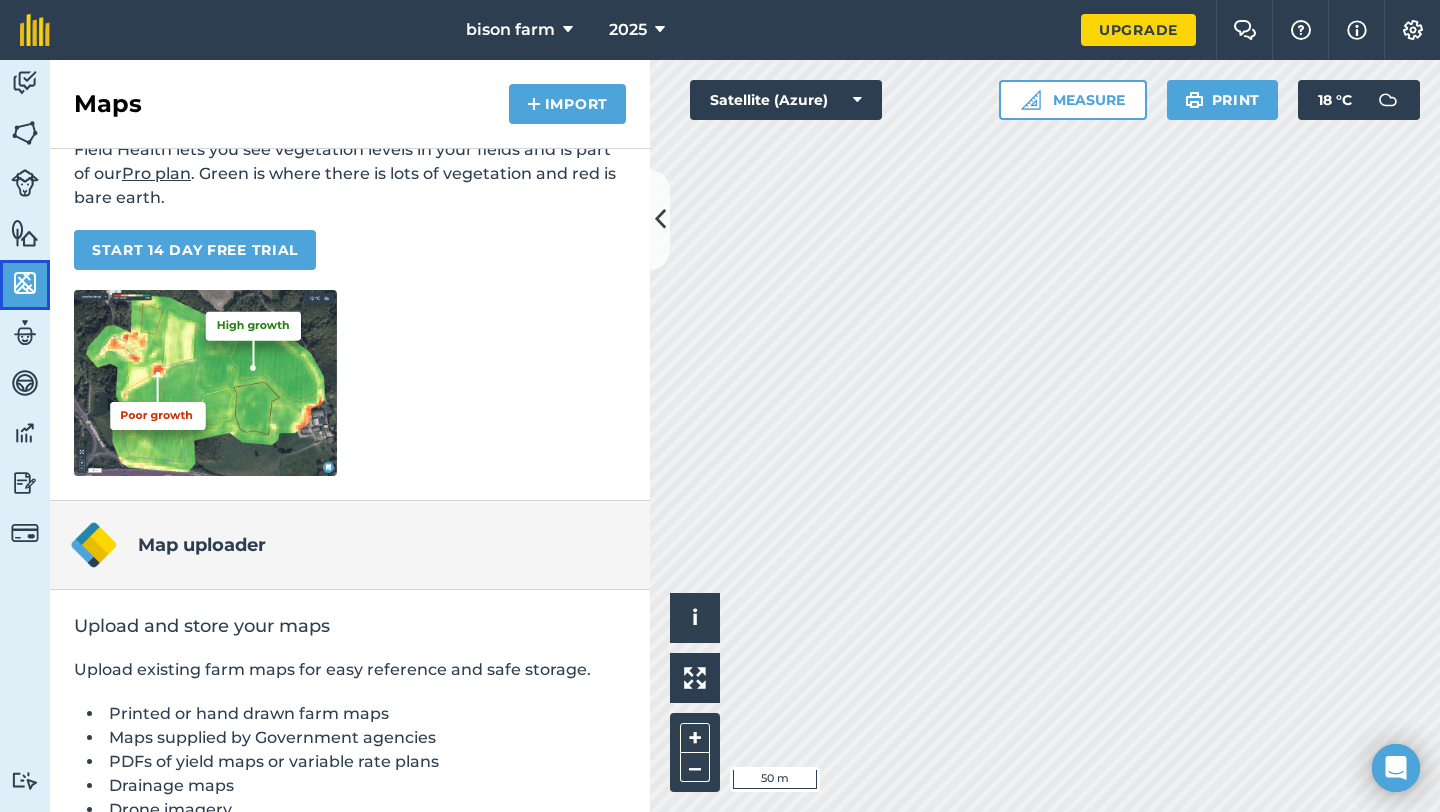 scroll, scrollTop: 0, scrollLeft: 0, axis: both 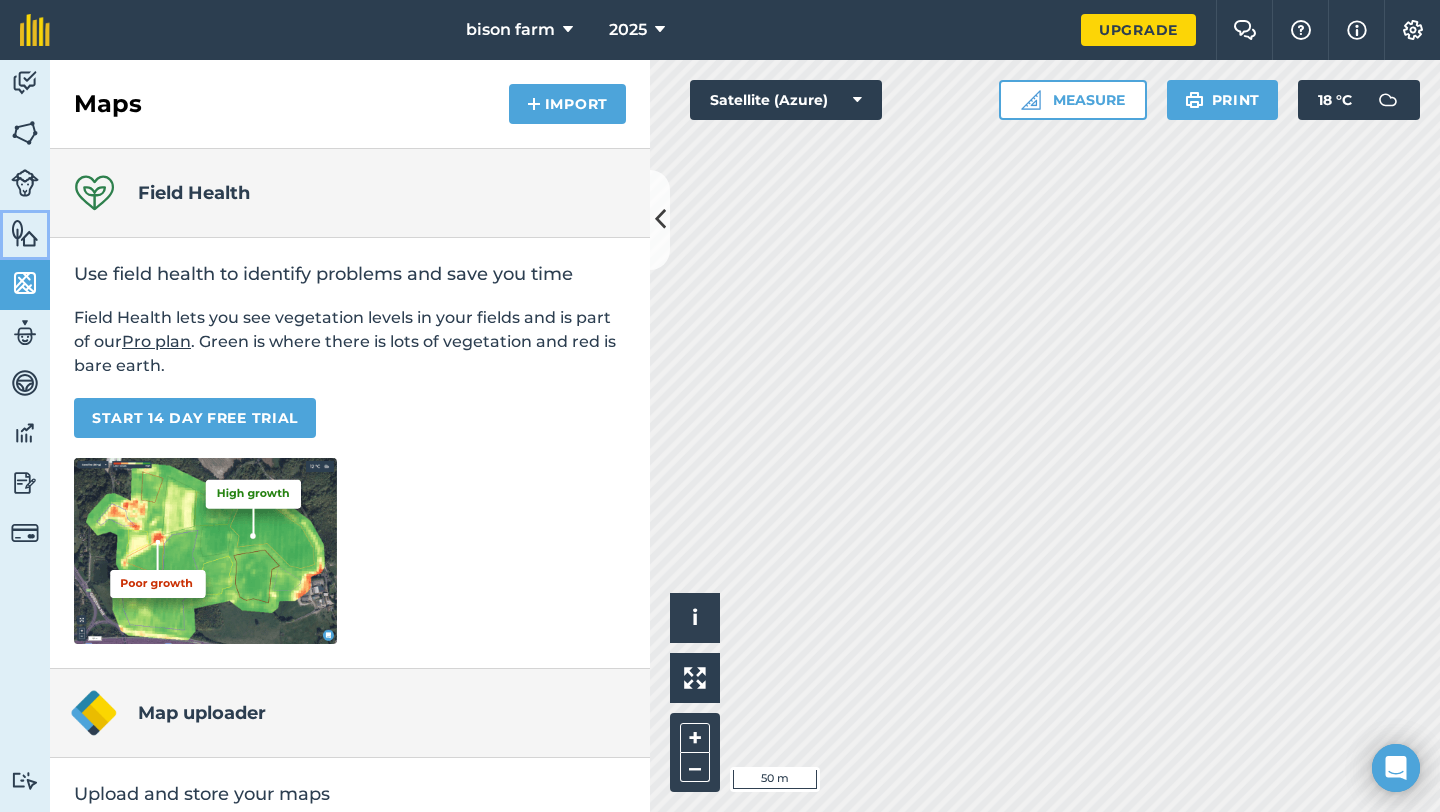 click at bounding box center (25, 233) 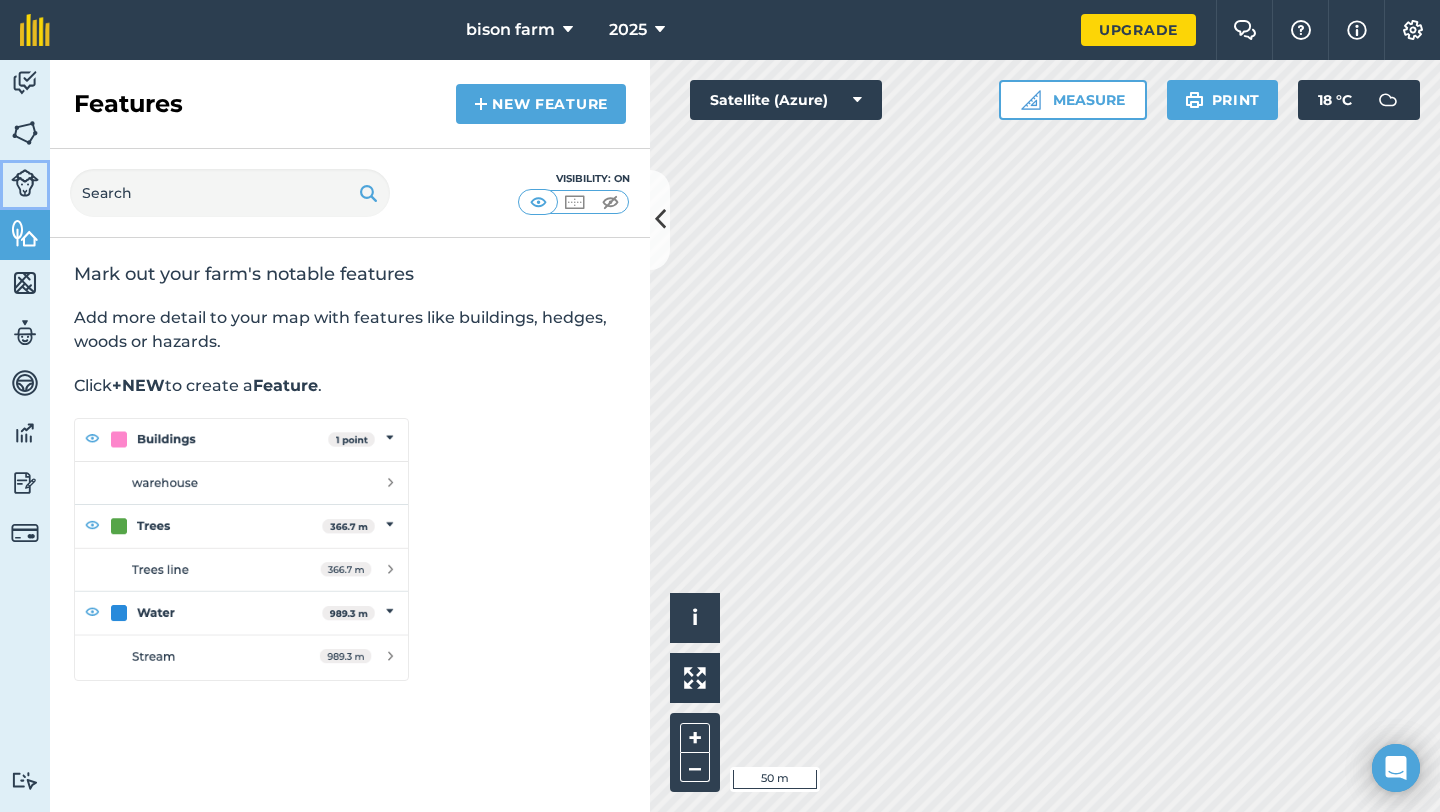 click on "Livestock" at bounding box center [25, 185] 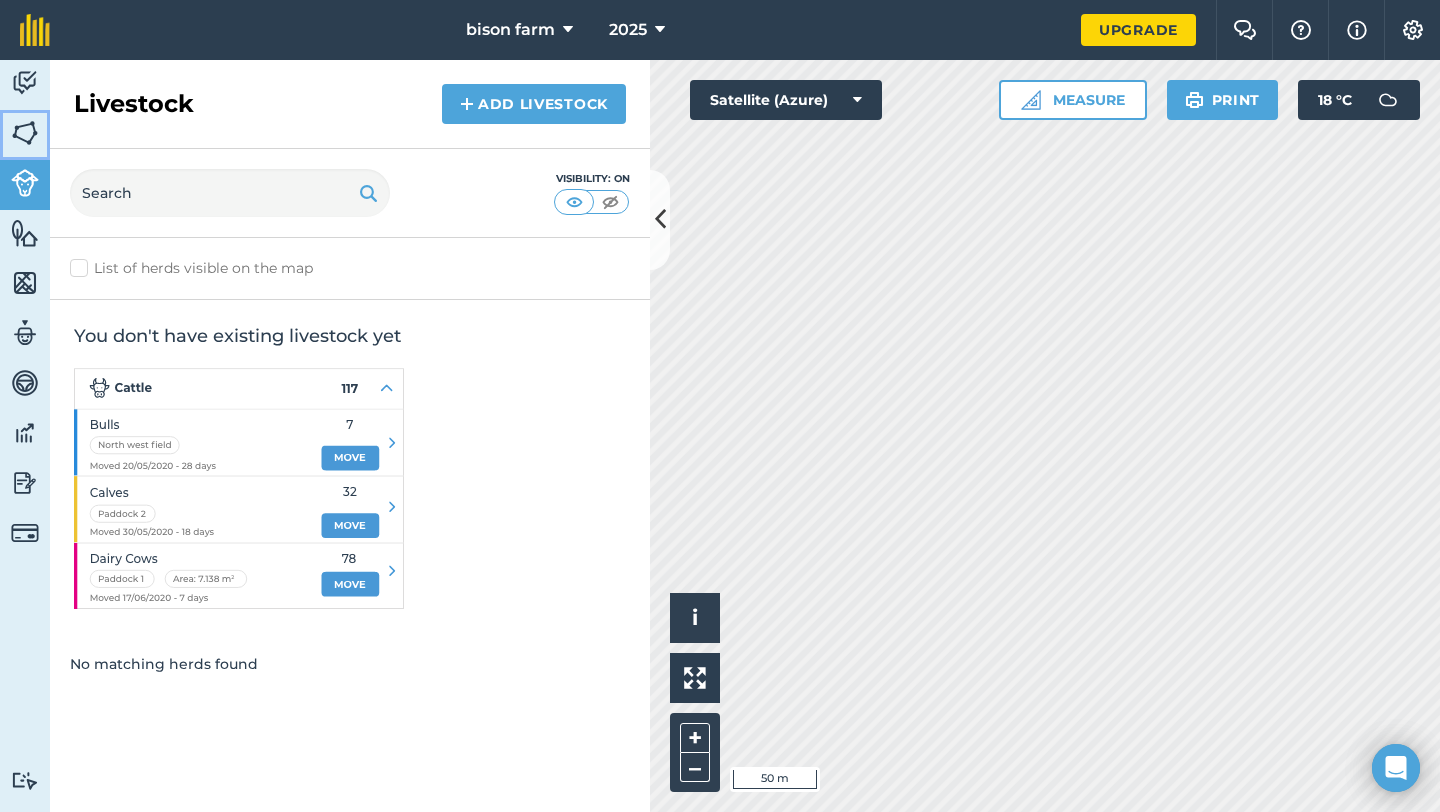 click at bounding box center (25, 133) 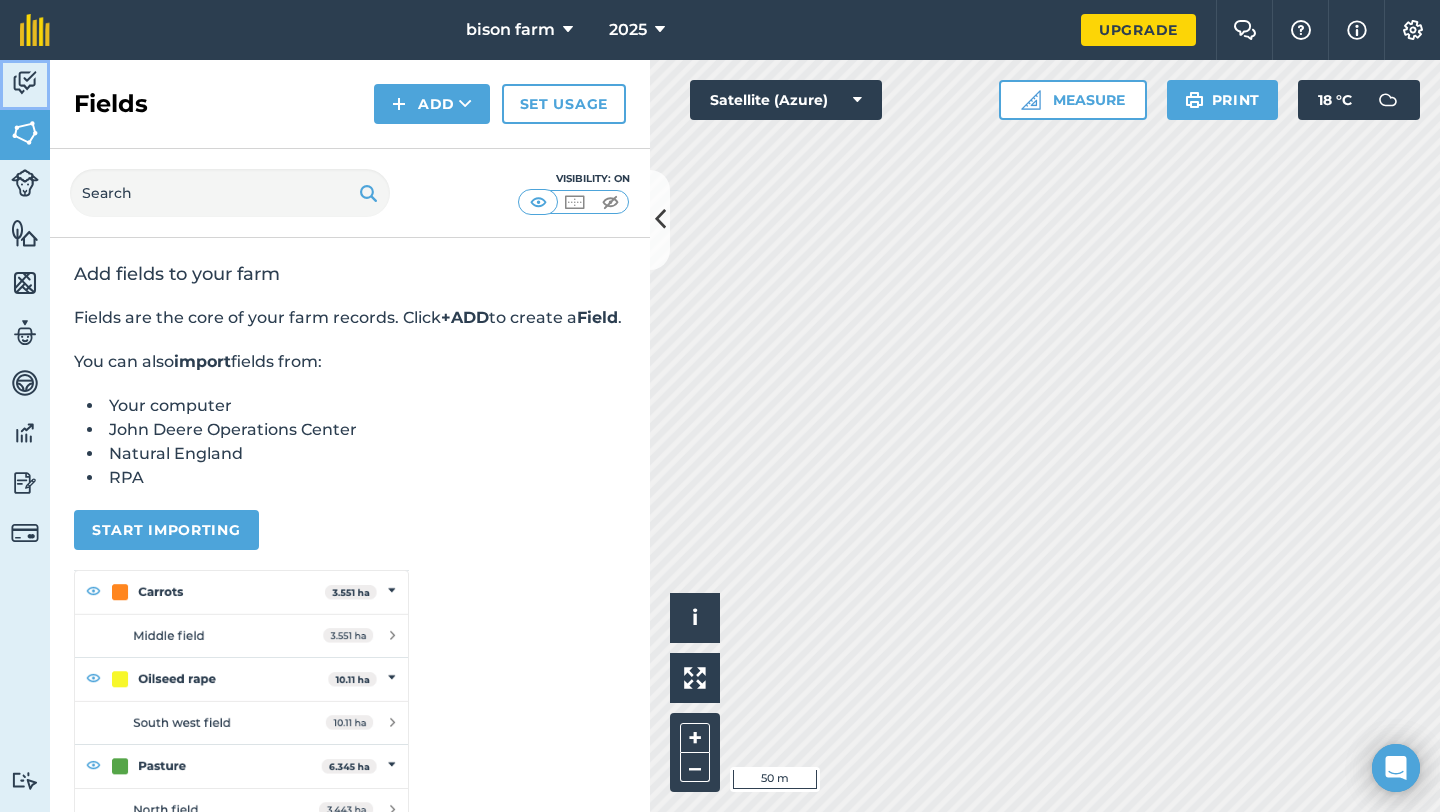 click at bounding box center (25, 83) 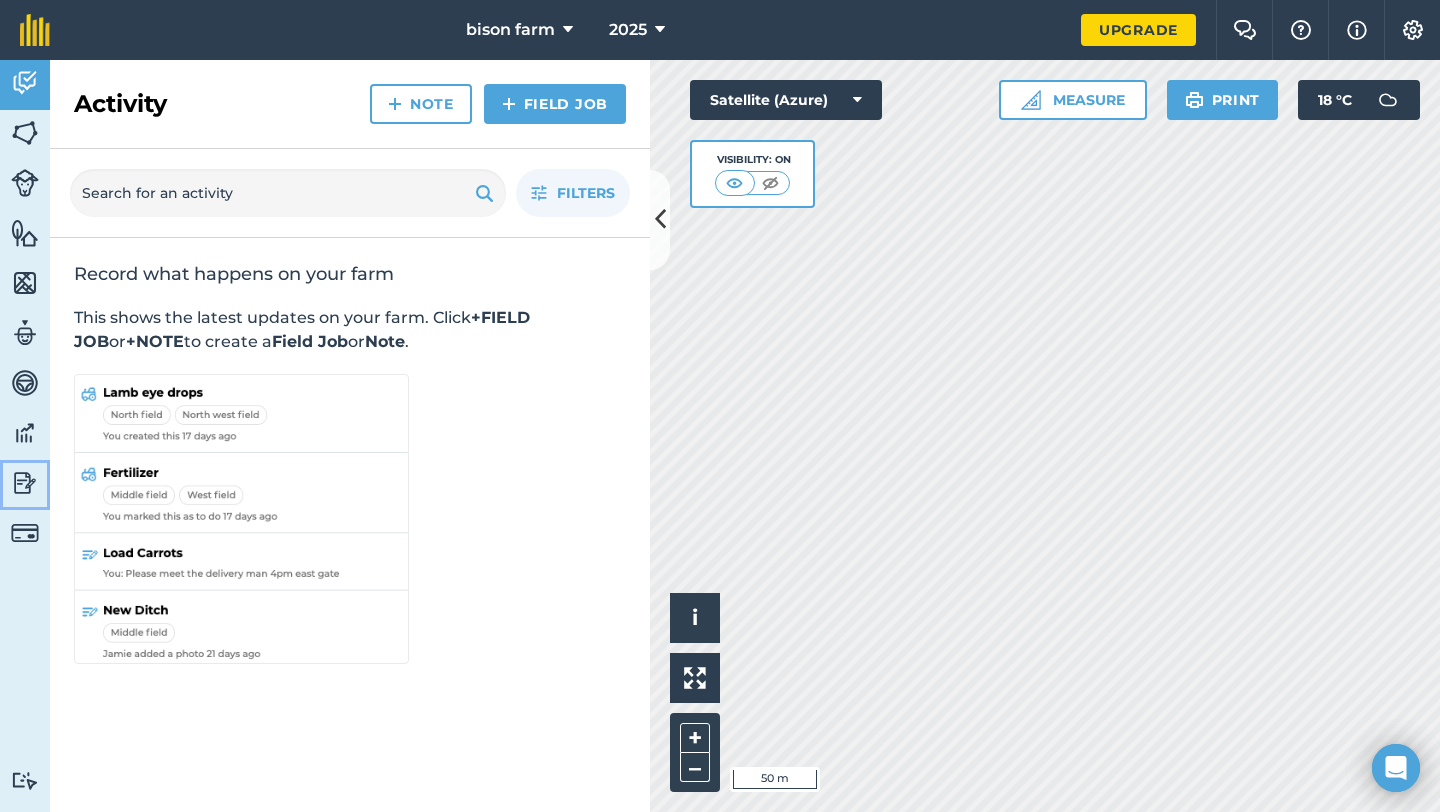 click on "Reporting" at bounding box center (25, 485) 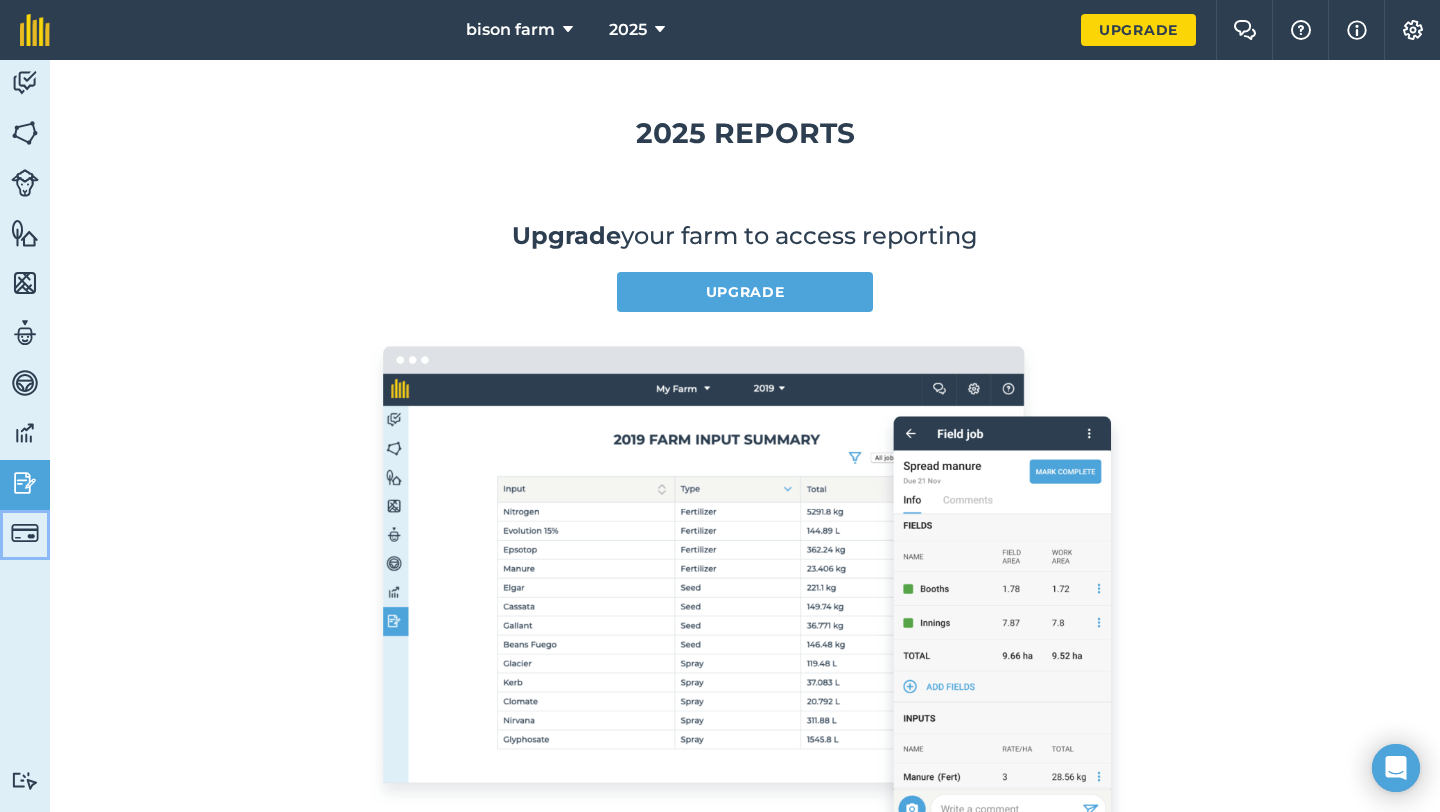 click at bounding box center [25, 533] 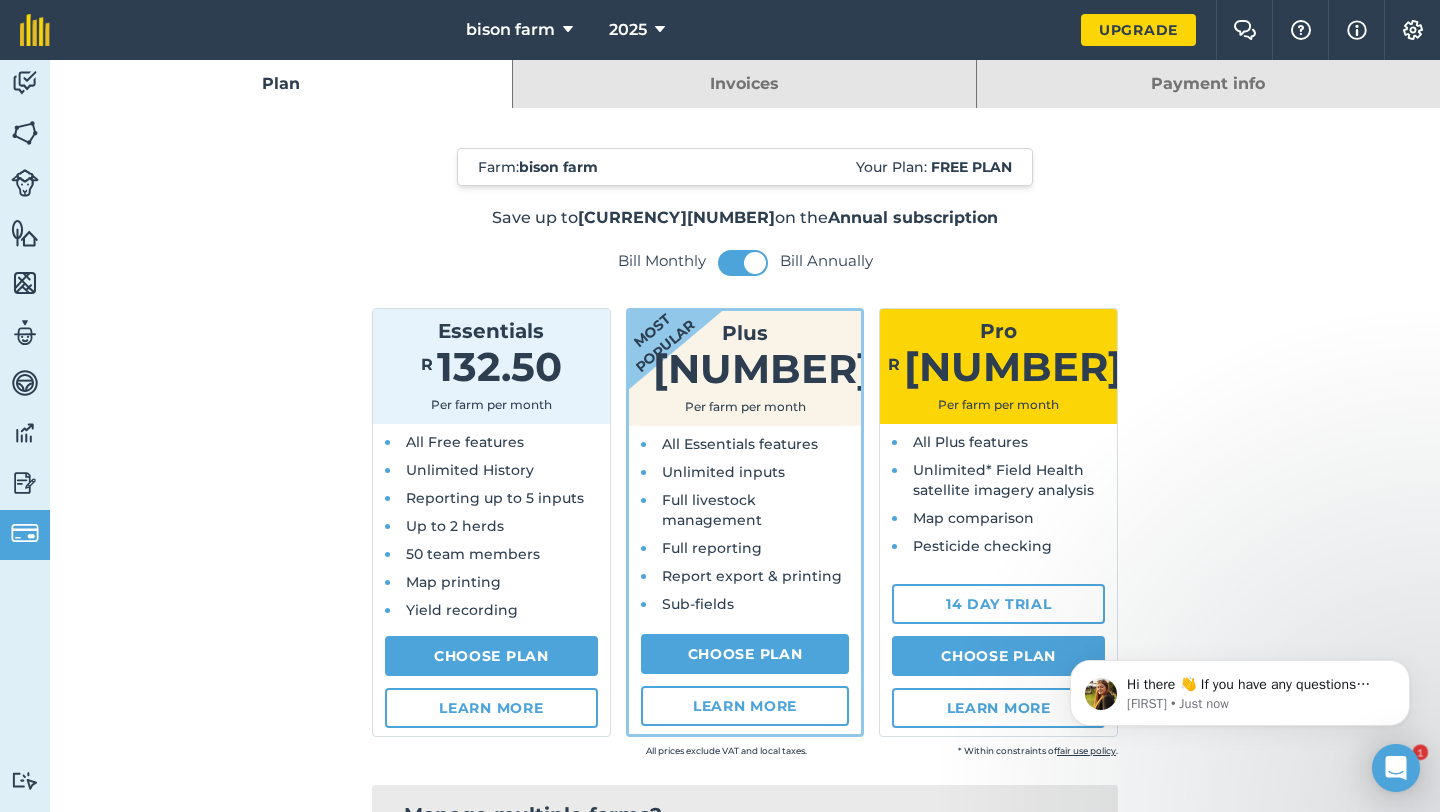 scroll, scrollTop: 0, scrollLeft: 0, axis: both 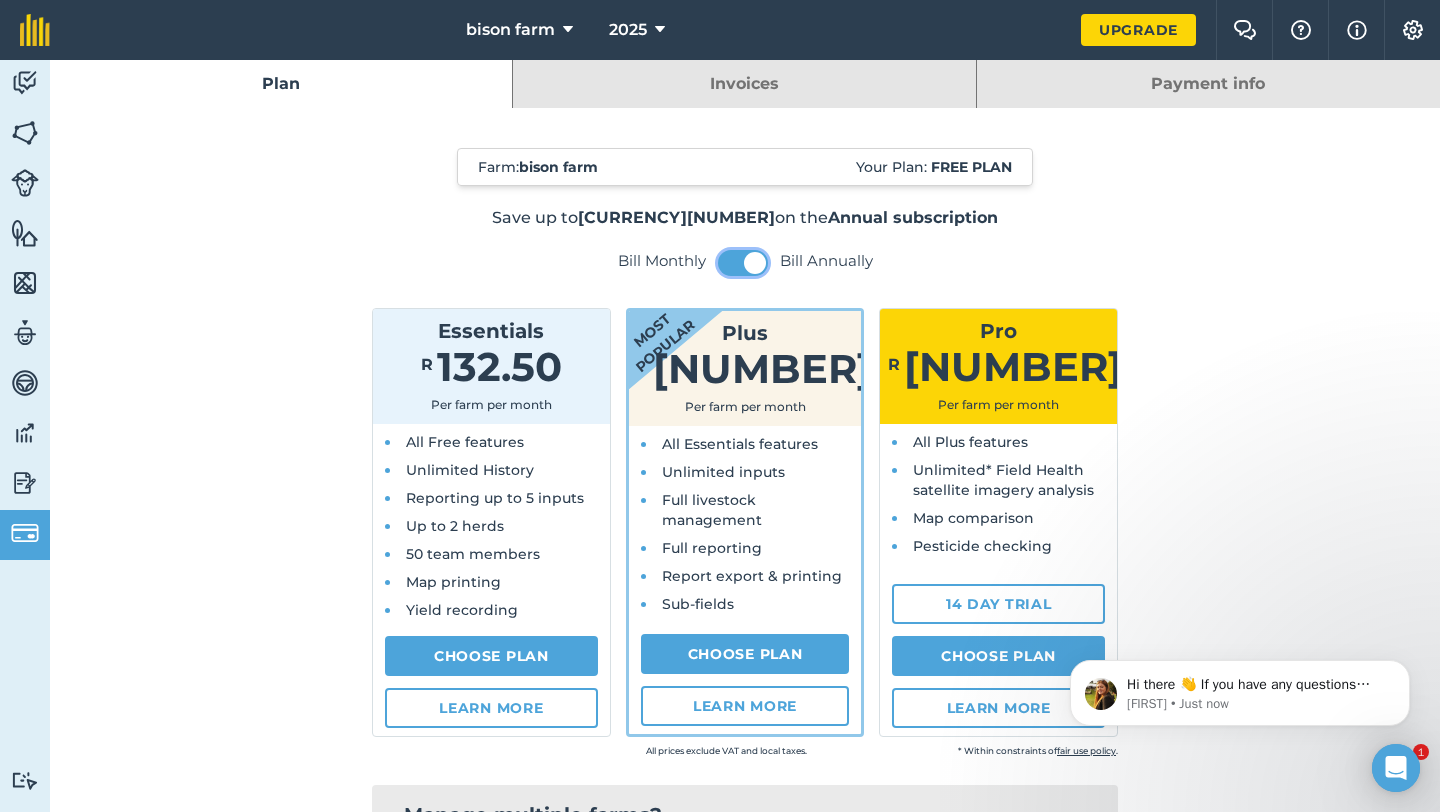 click at bounding box center [743, 263] 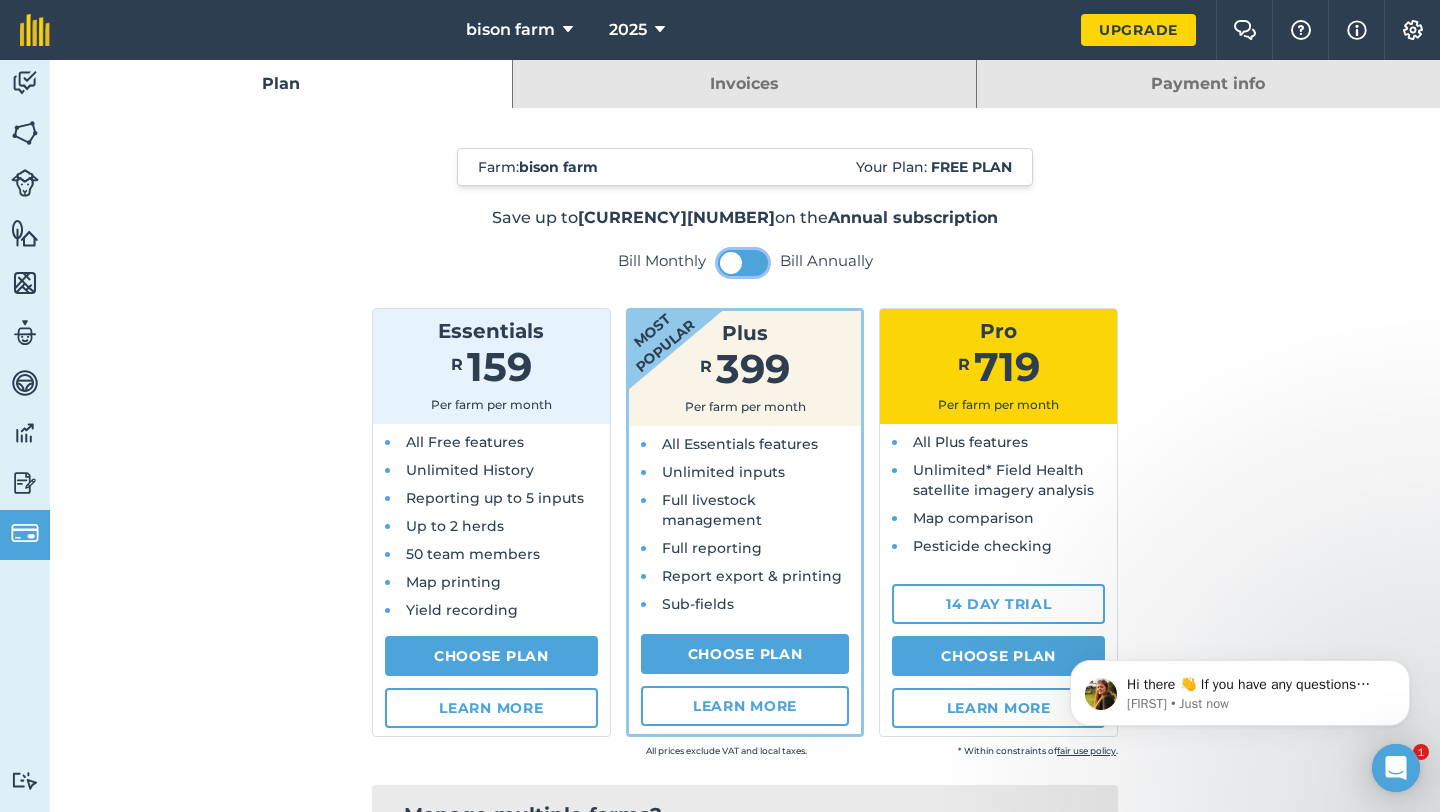 click at bounding box center [743, 263] 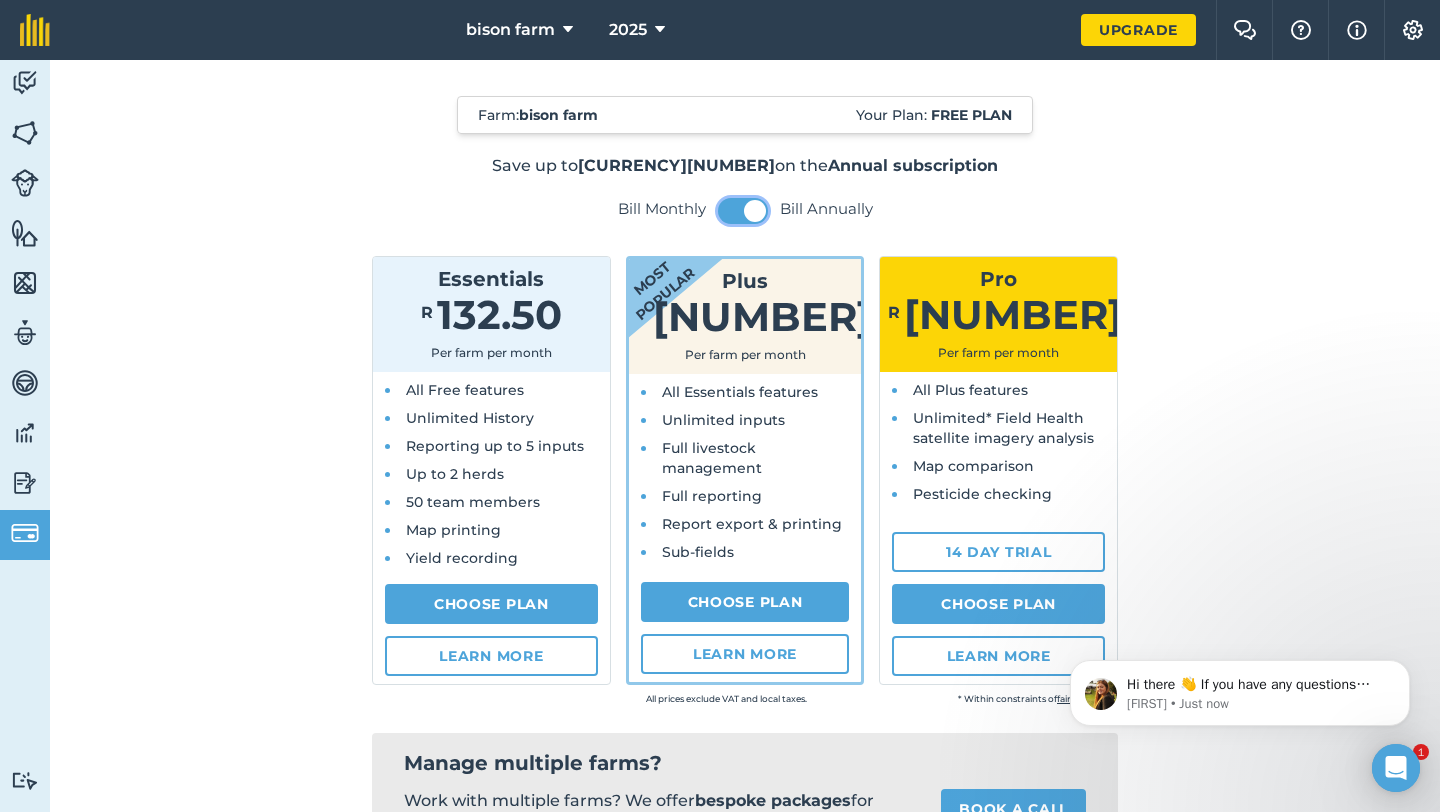 scroll, scrollTop: 0, scrollLeft: 0, axis: both 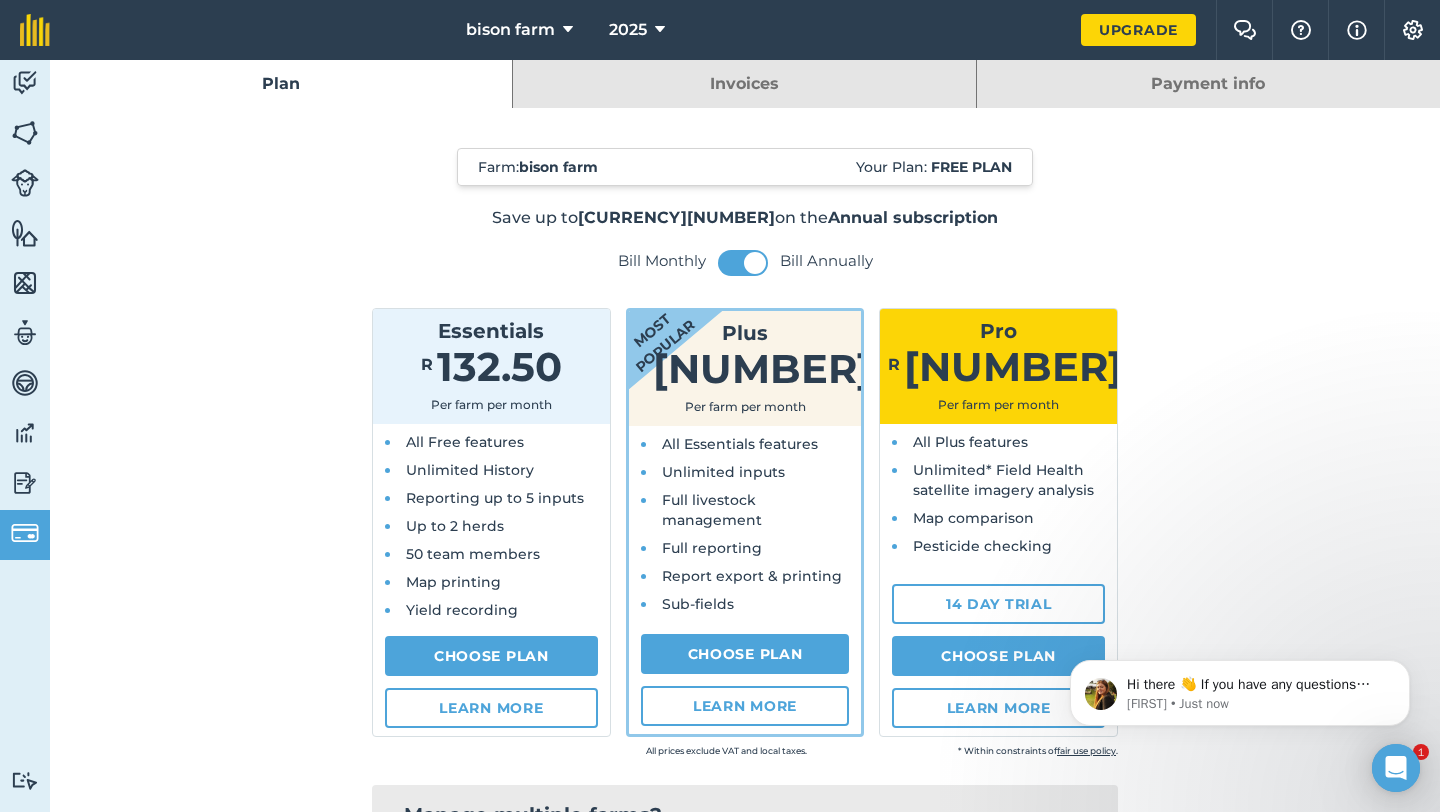 click on "Invoices" at bounding box center (744, 84) 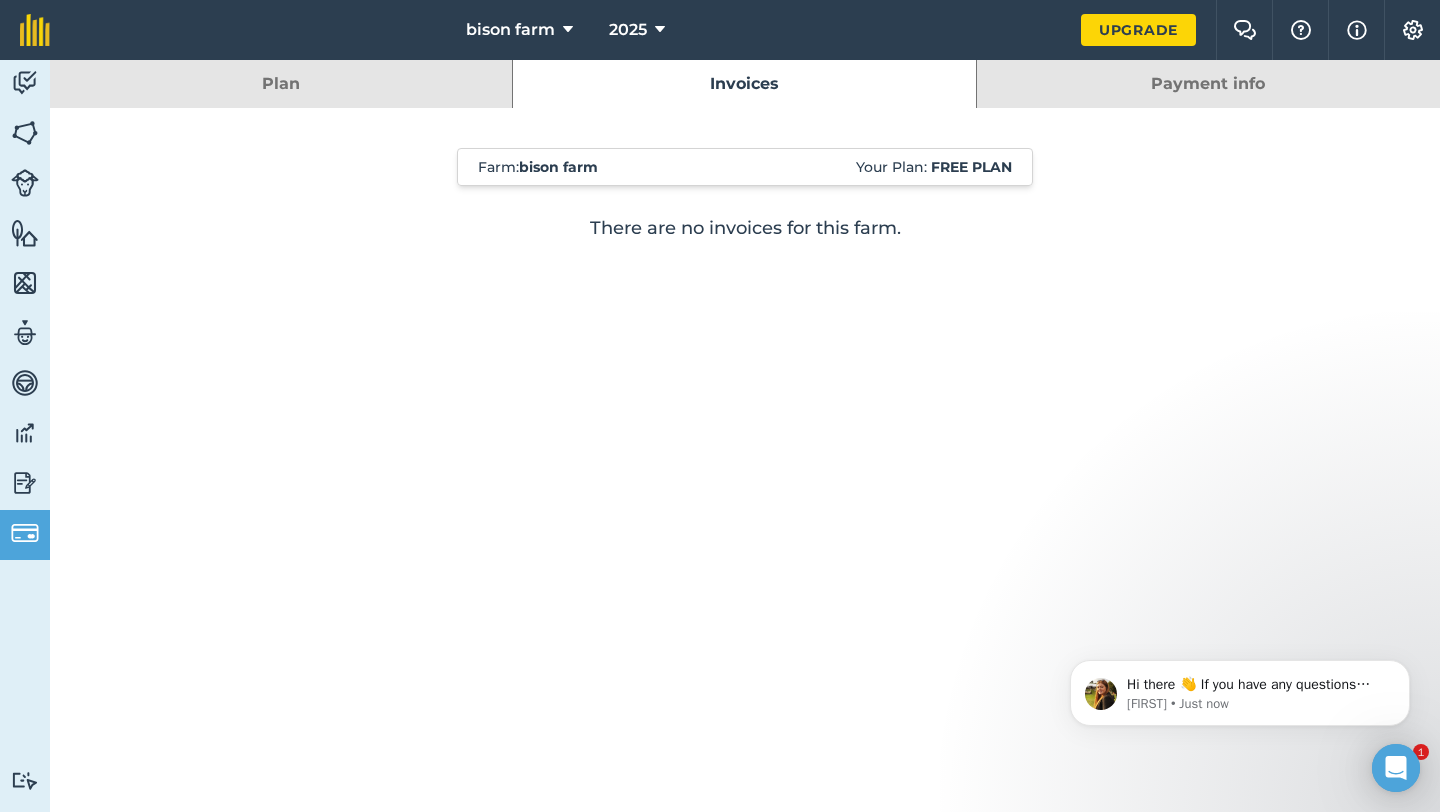 click on "Payment info" at bounding box center (1208, 84) 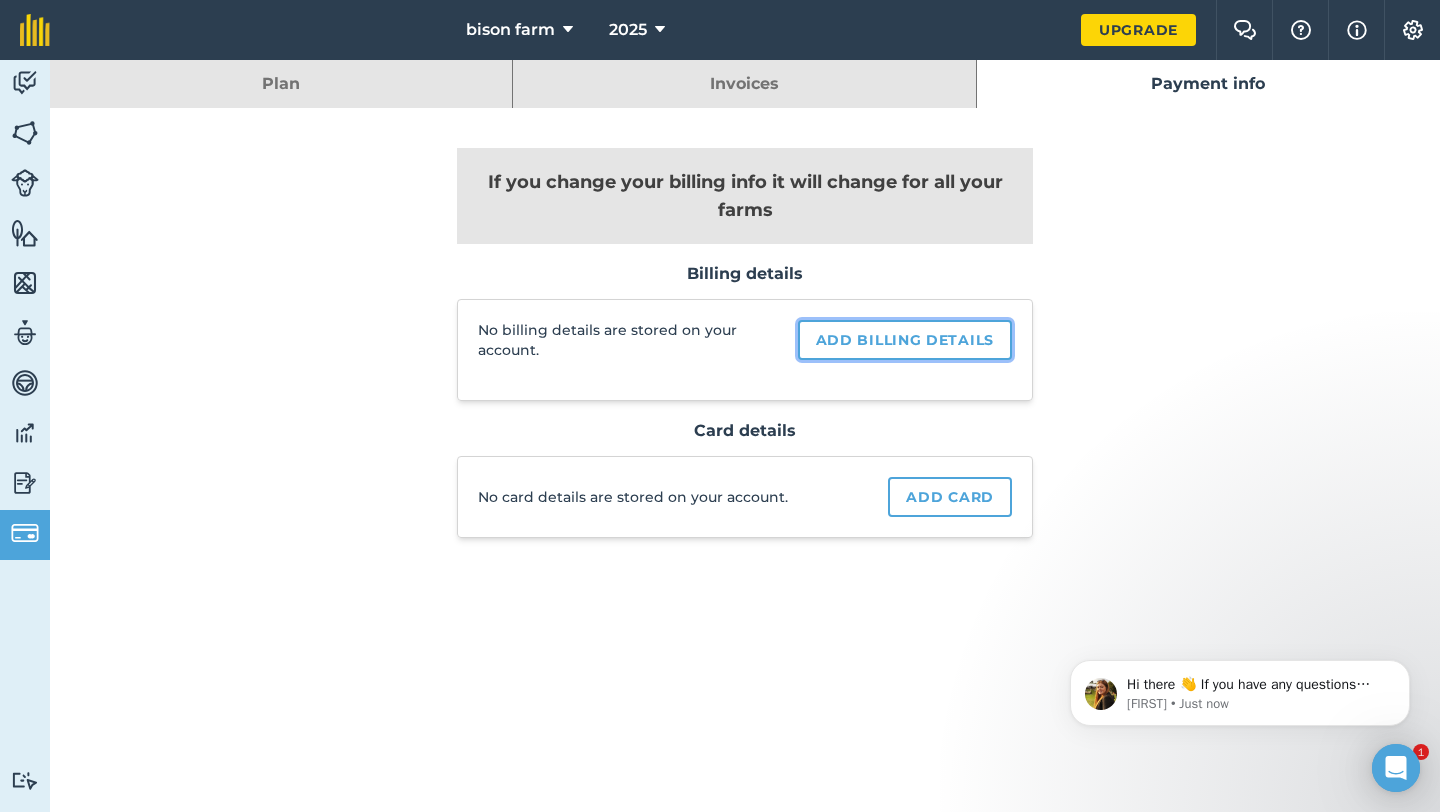 click on "Add billing details" at bounding box center [905, 340] 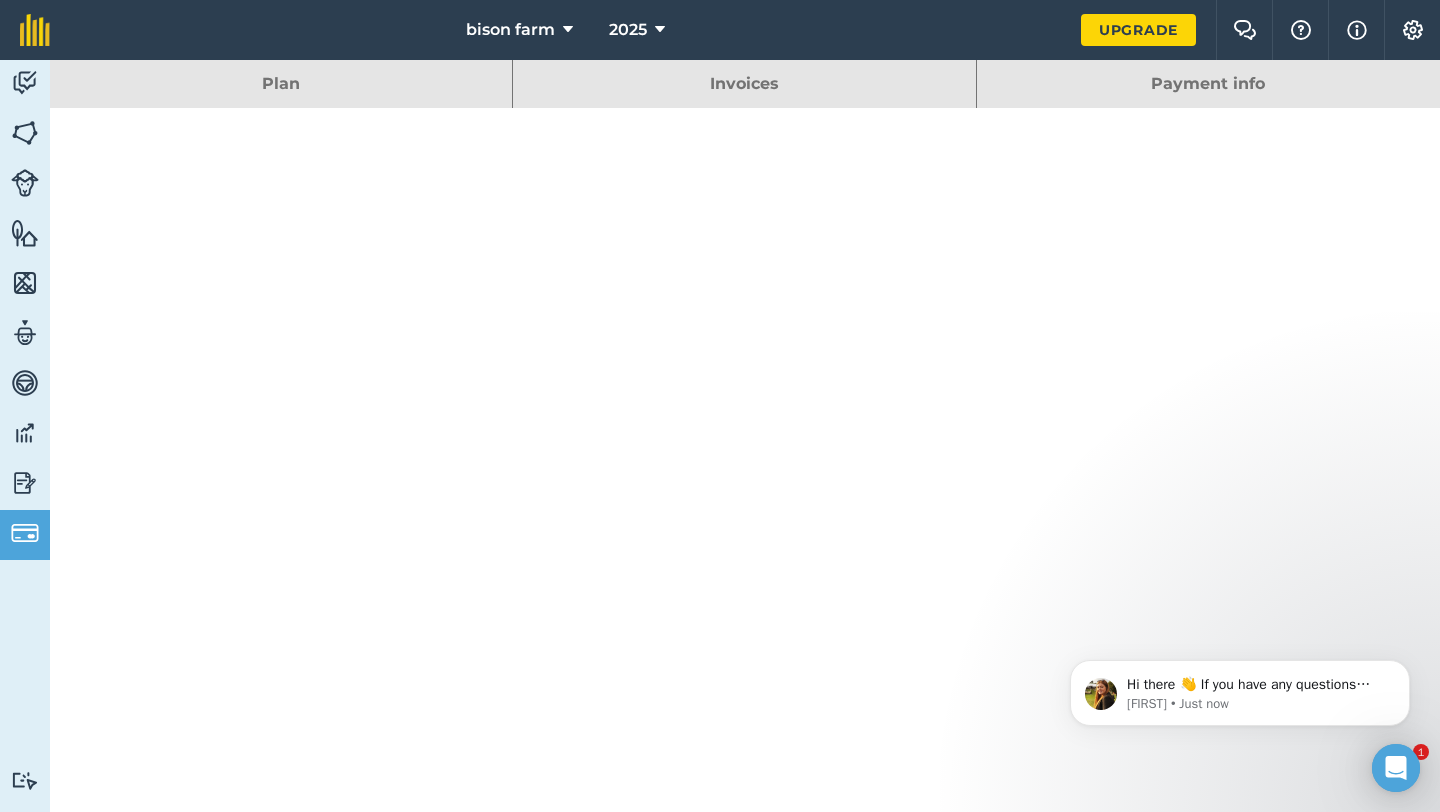 click on "Payment info" at bounding box center (1208, 84) 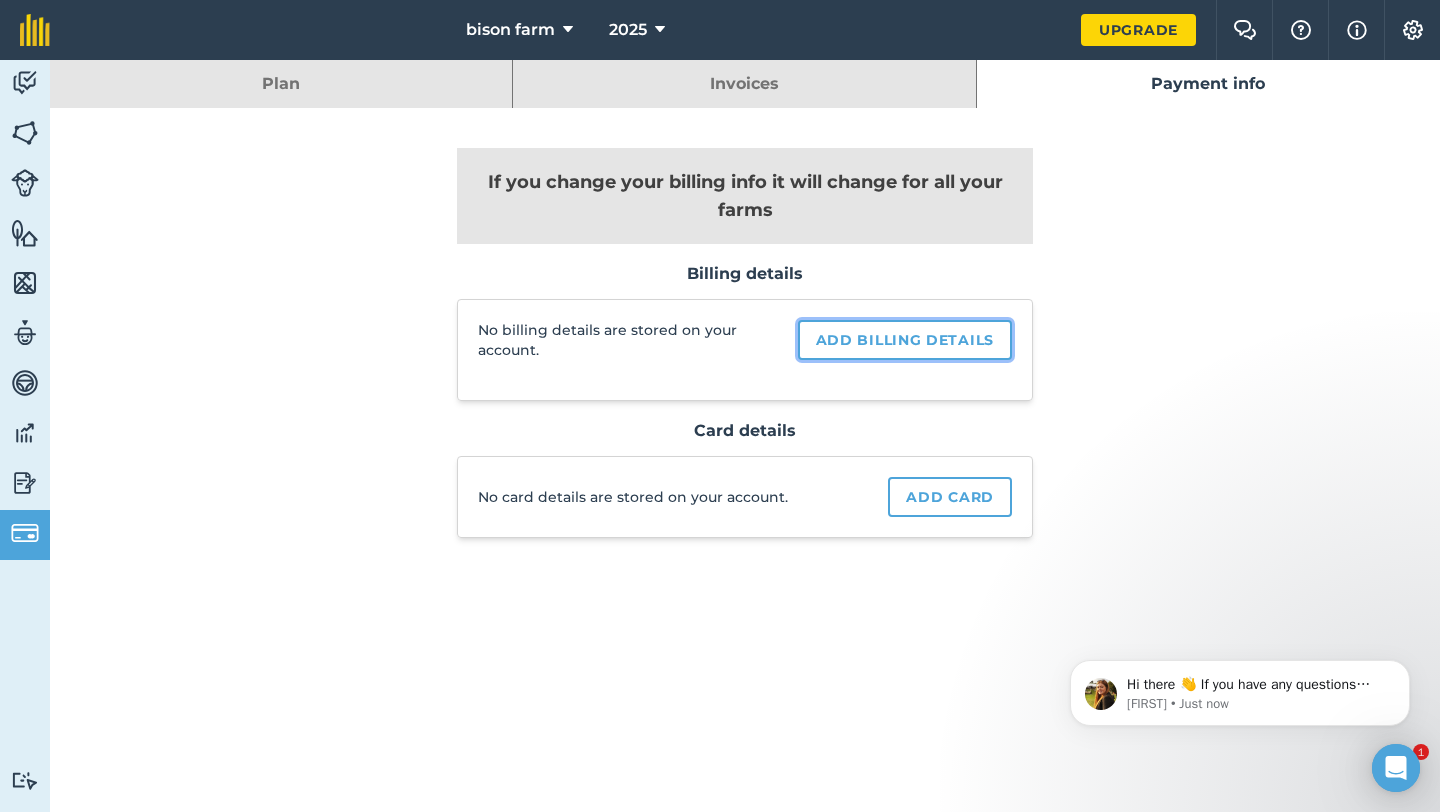 click on "Add billing details" at bounding box center [905, 340] 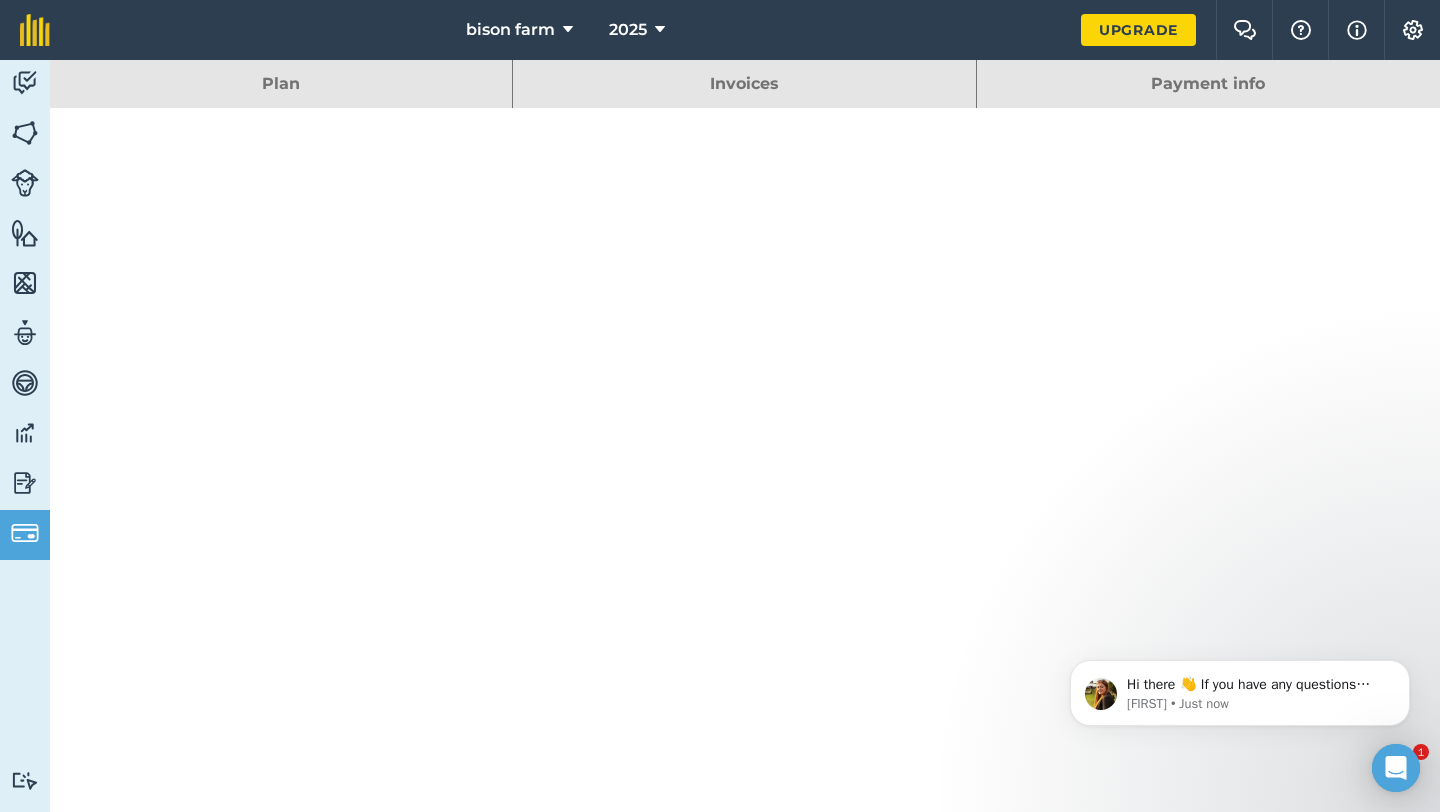 click on "Plan" at bounding box center (281, 84) 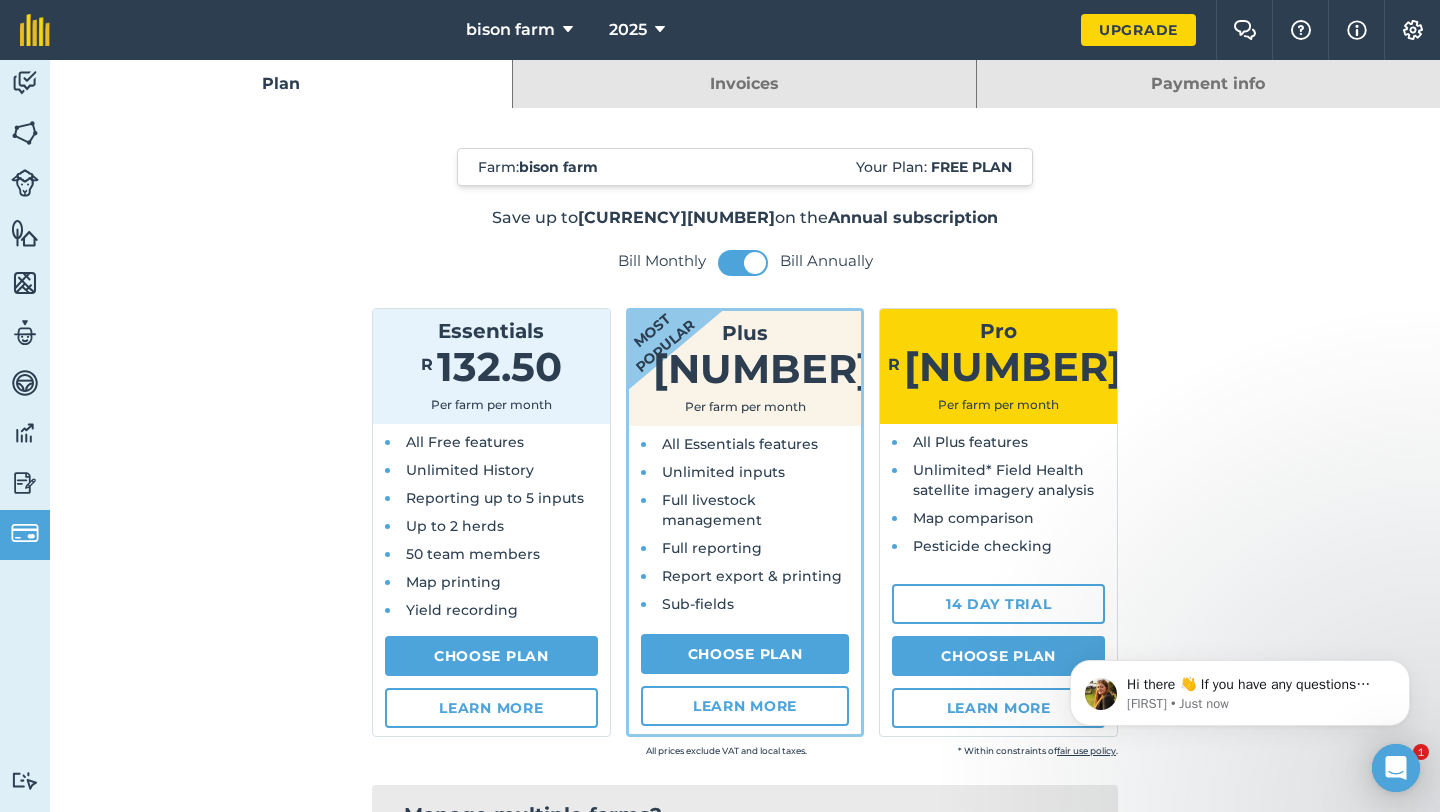 click on "Invoices" at bounding box center [744, 84] 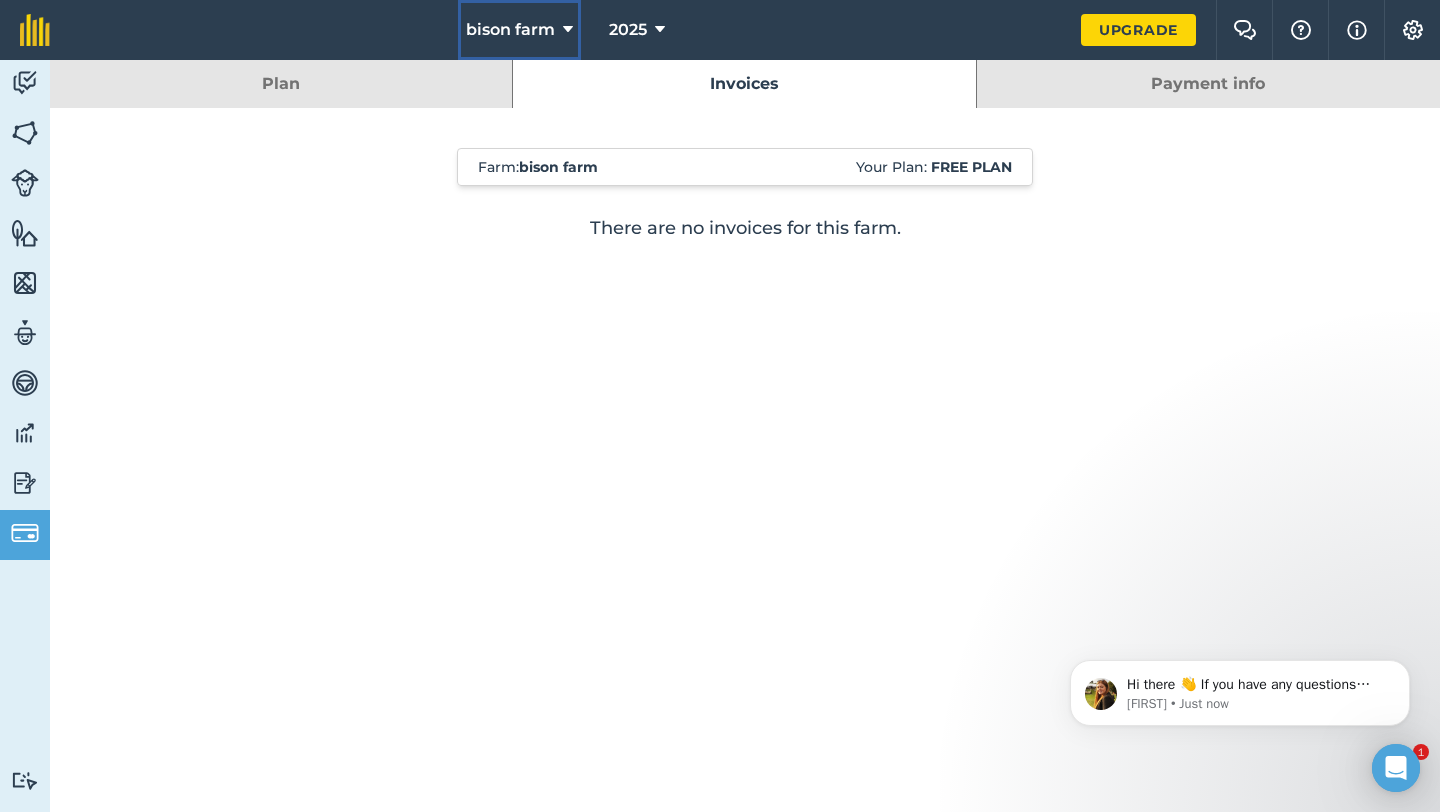 click at bounding box center [568, 30] 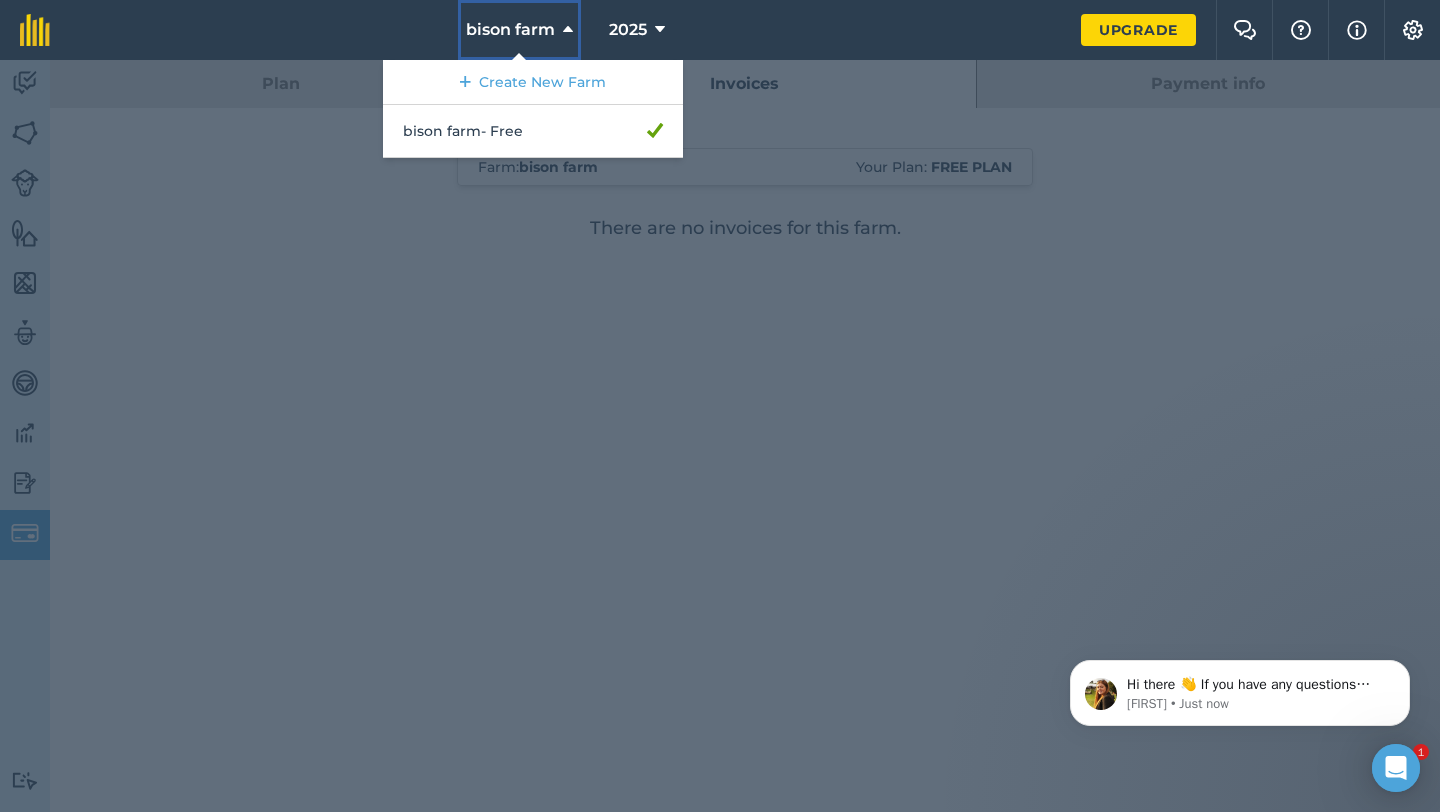 click at bounding box center (568, 30) 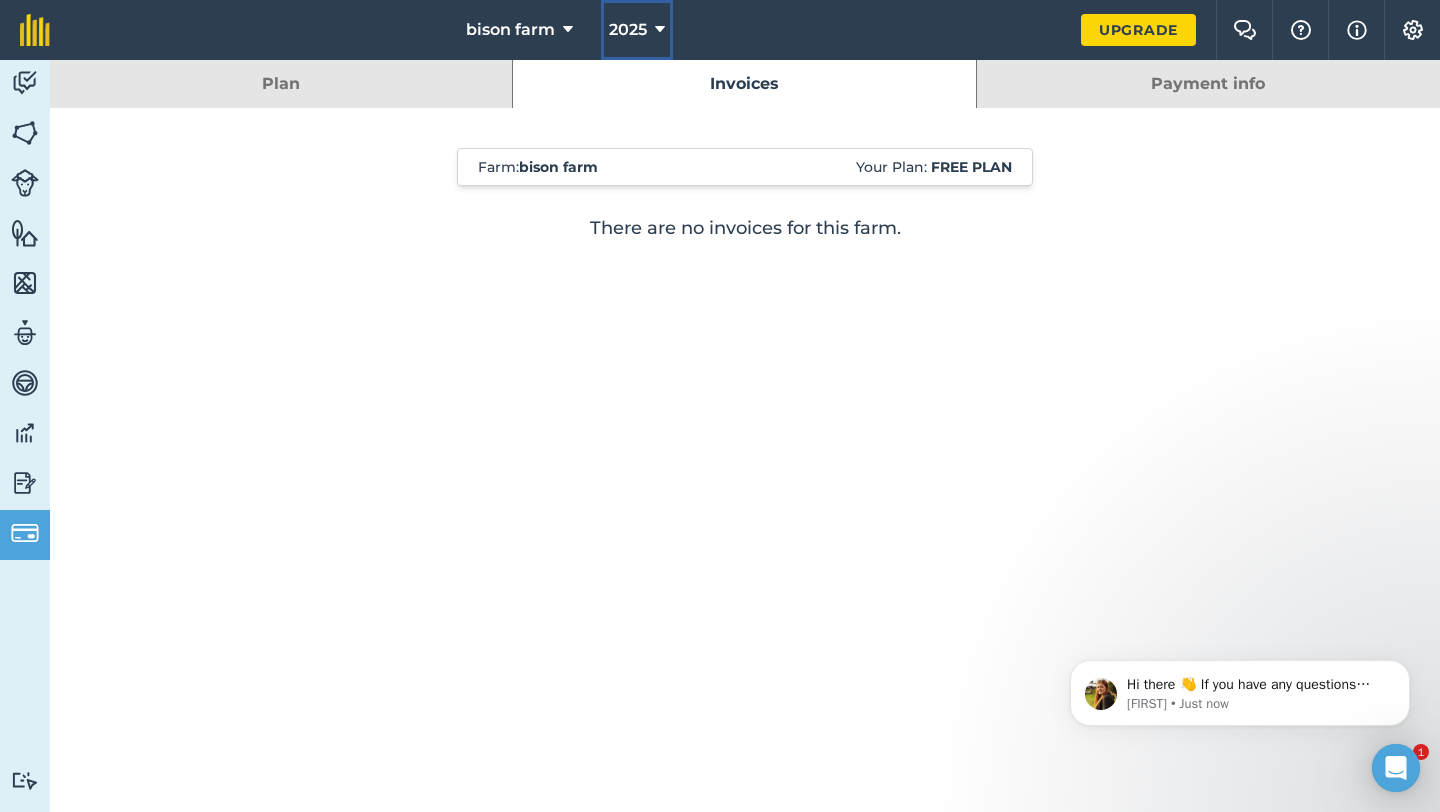click on "2025" at bounding box center [628, 30] 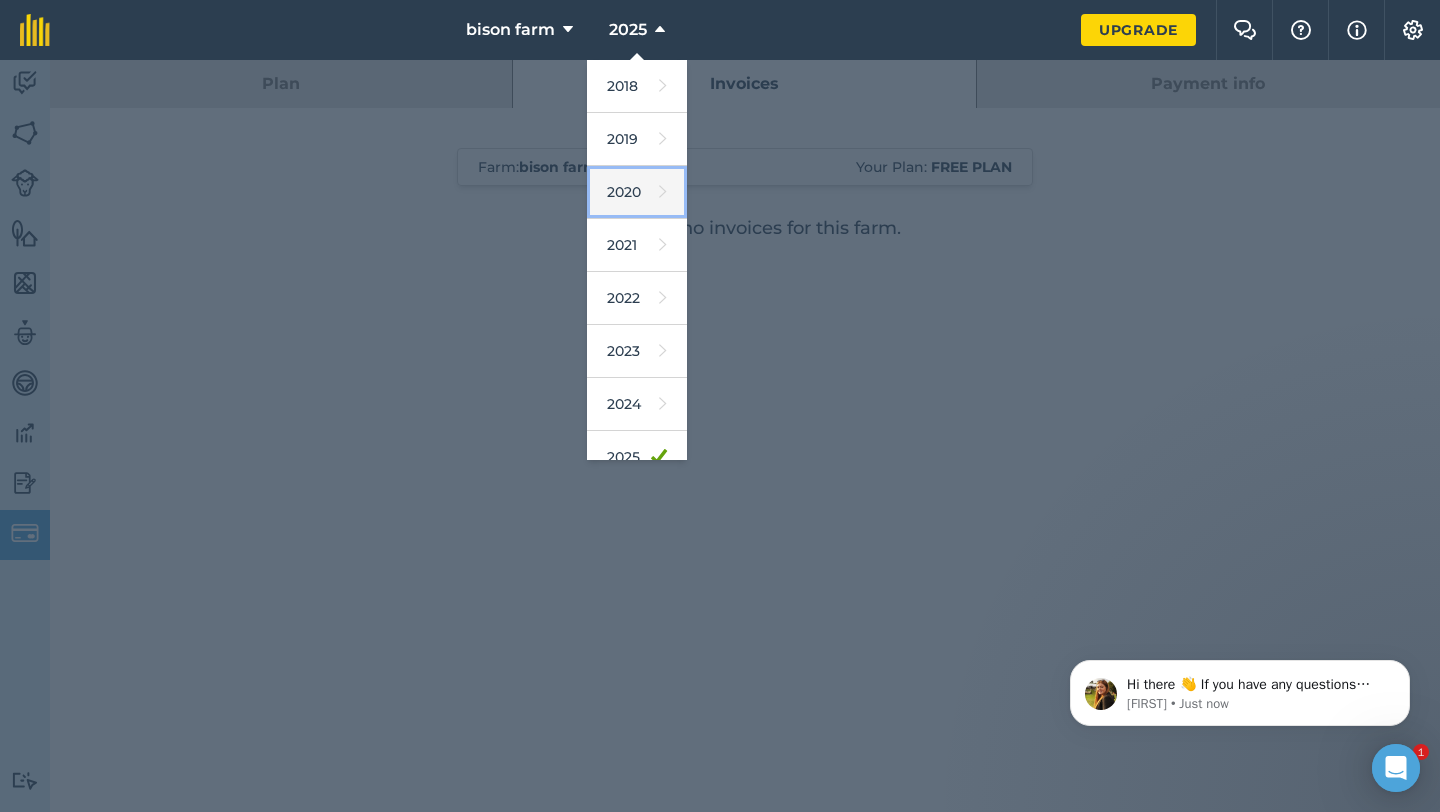 click on "2020" at bounding box center [637, 192] 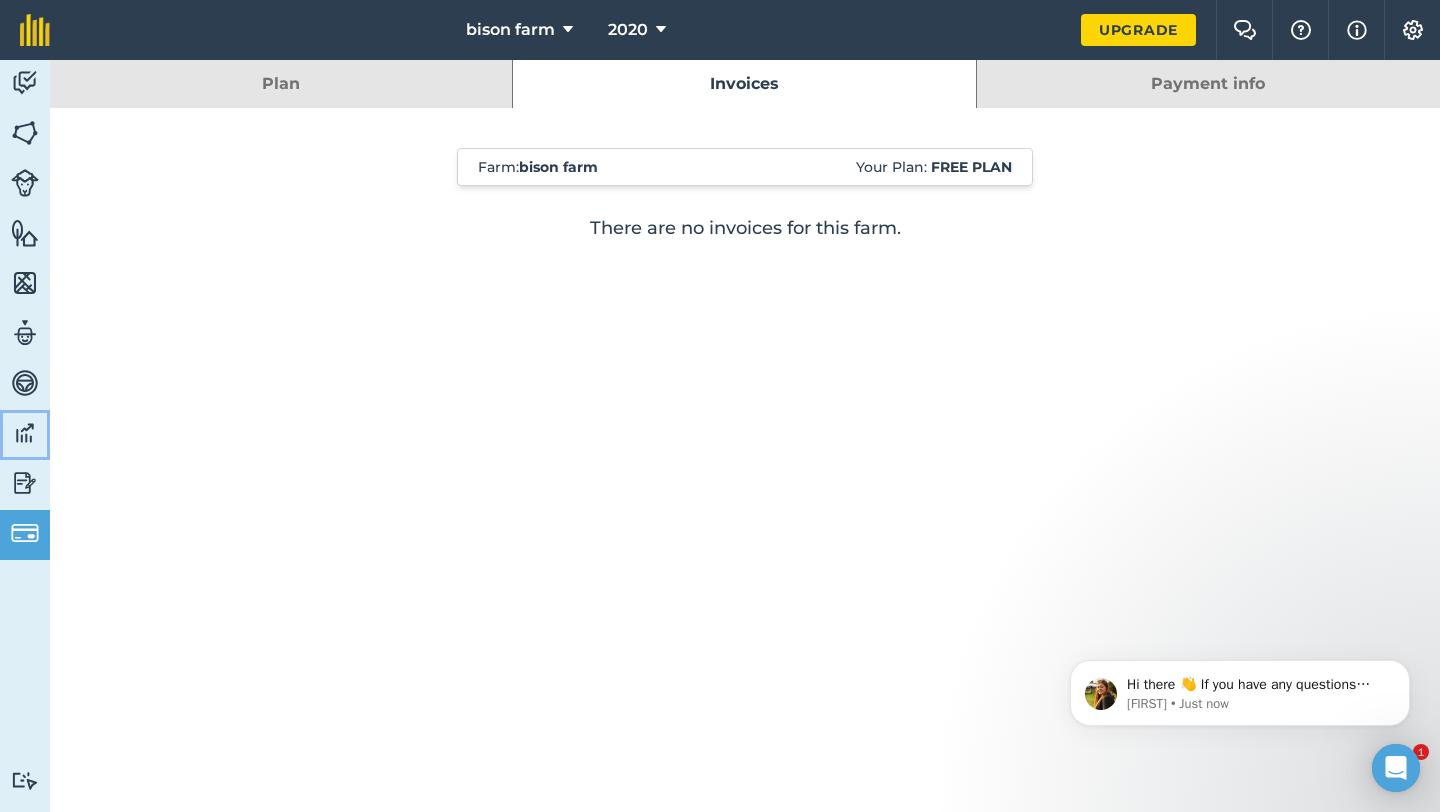 click at bounding box center (25, 433) 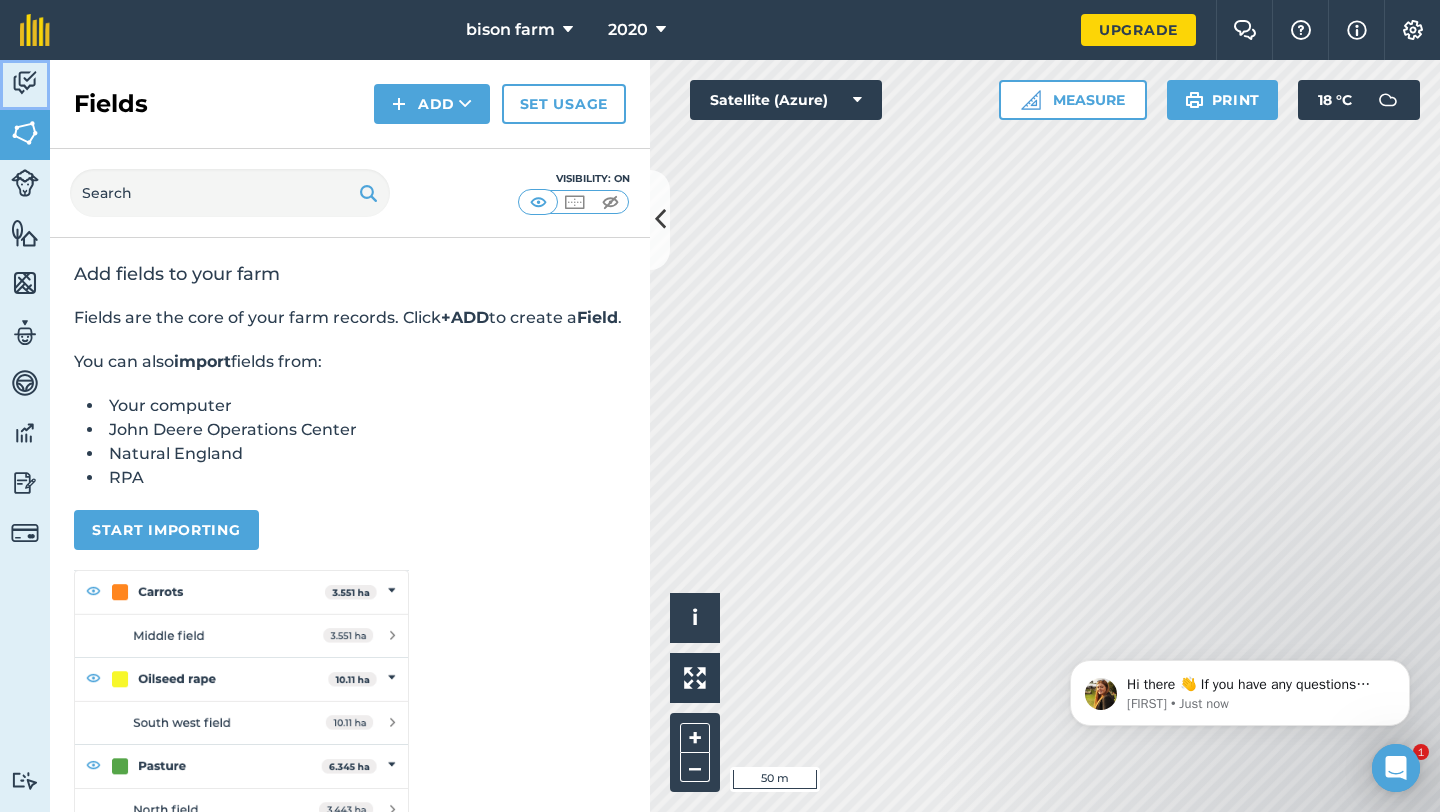 click at bounding box center [25, 83] 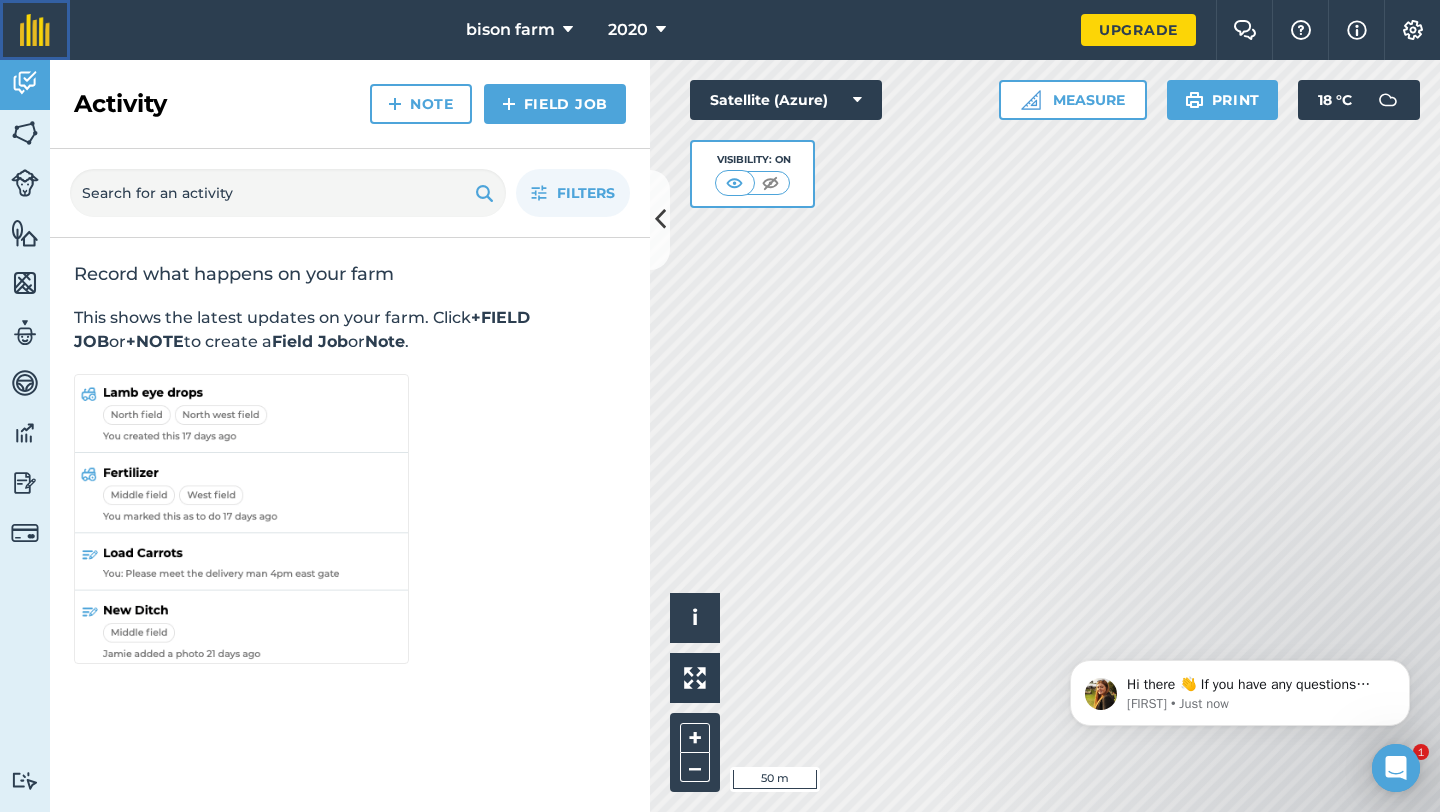 click at bounding box center (35, 30) 